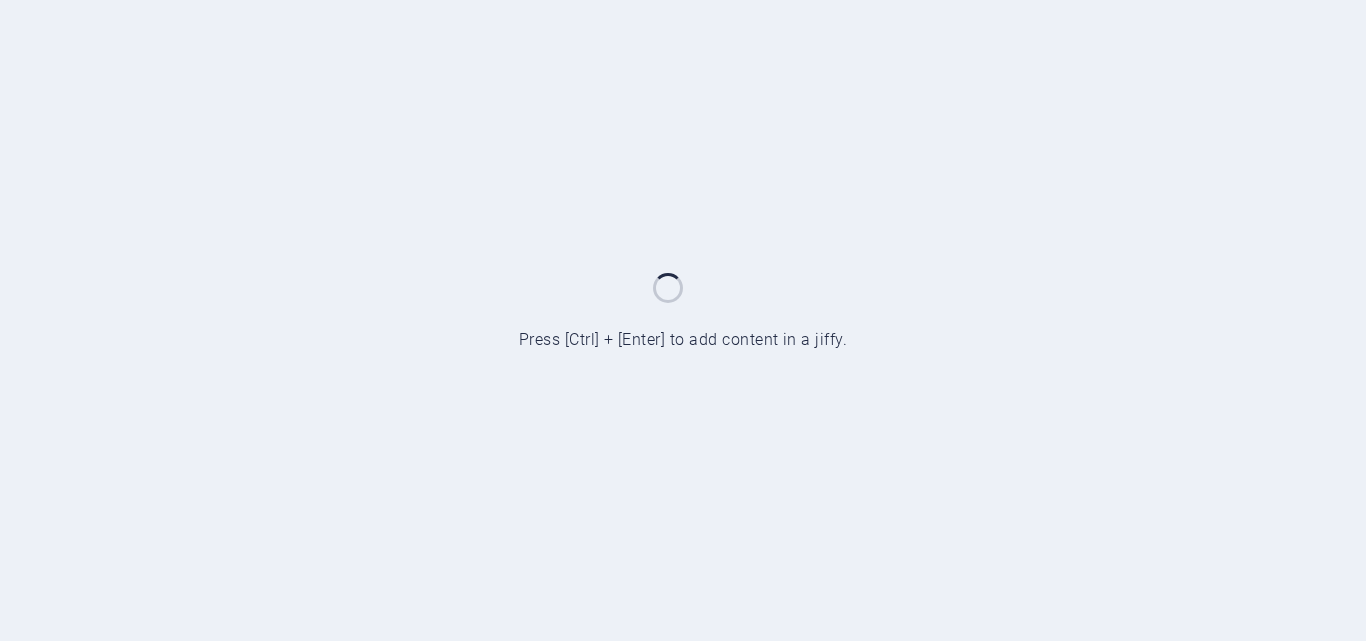scroll, scrollTop: 0, scrollLeft: 0, axis: both 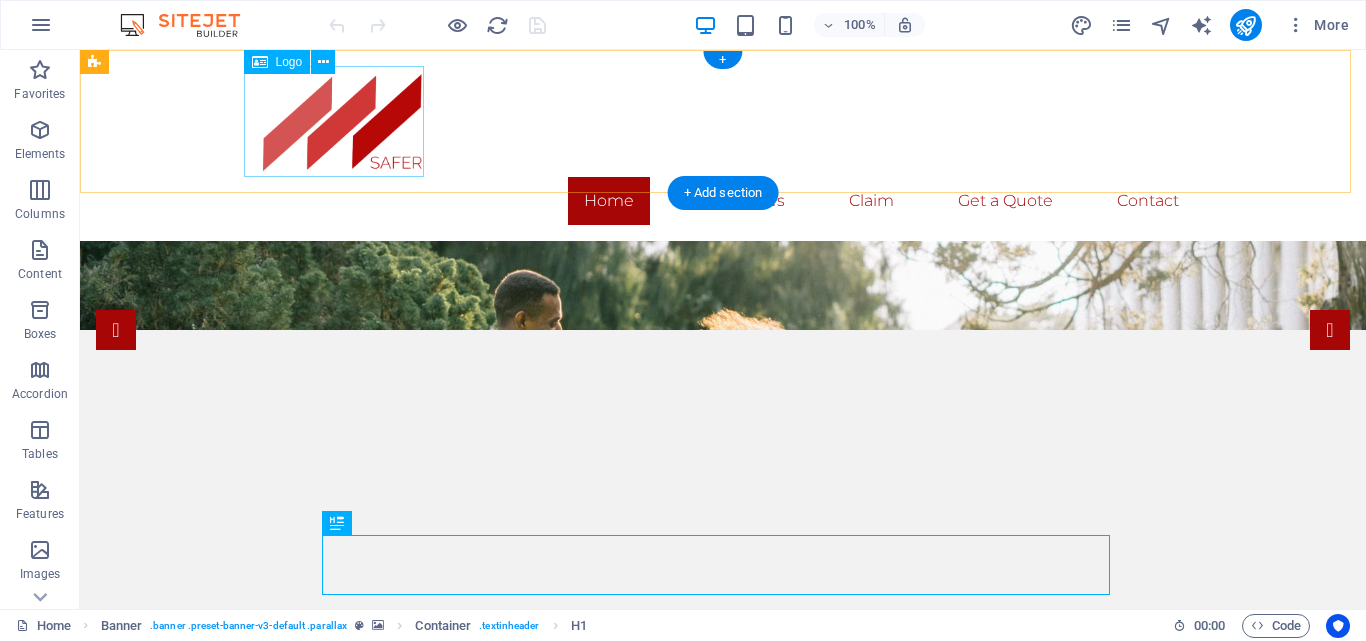 click at bounding box center [723, 121] 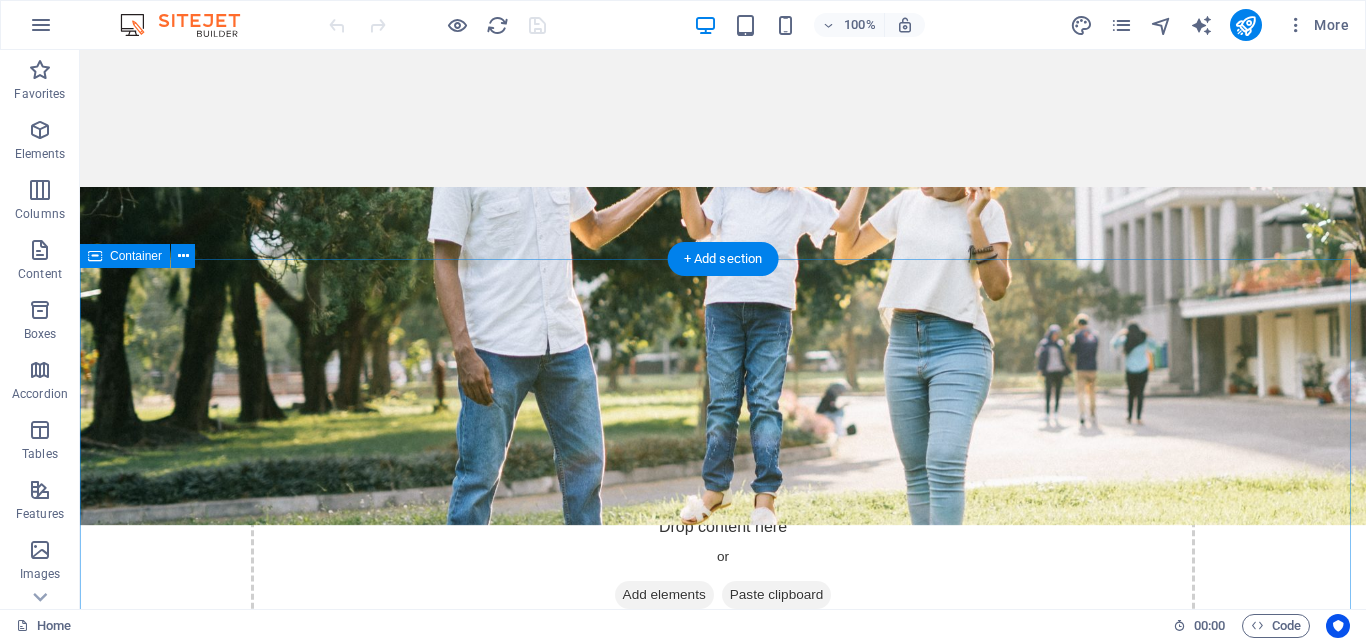 scroll, scrollTop: 0, scrollLeft: 0, axis: both 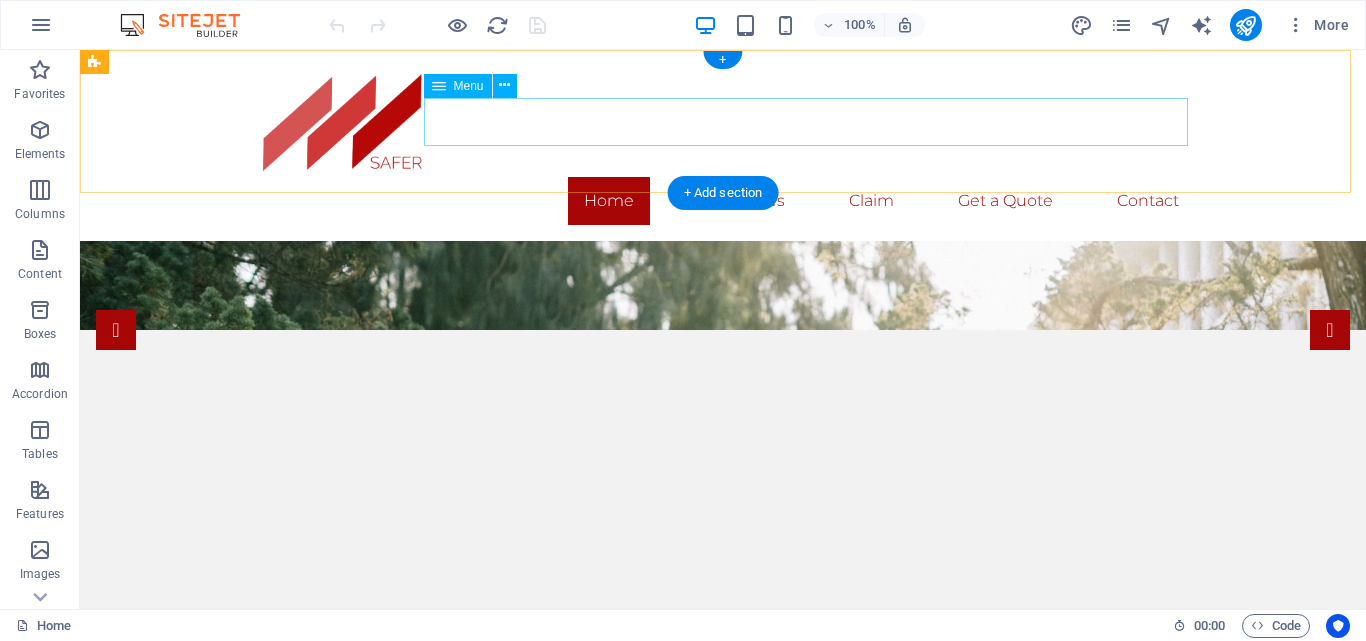 click on "Home Insurances Claim Get a Quote Contact" at bounding box center (723, 201) 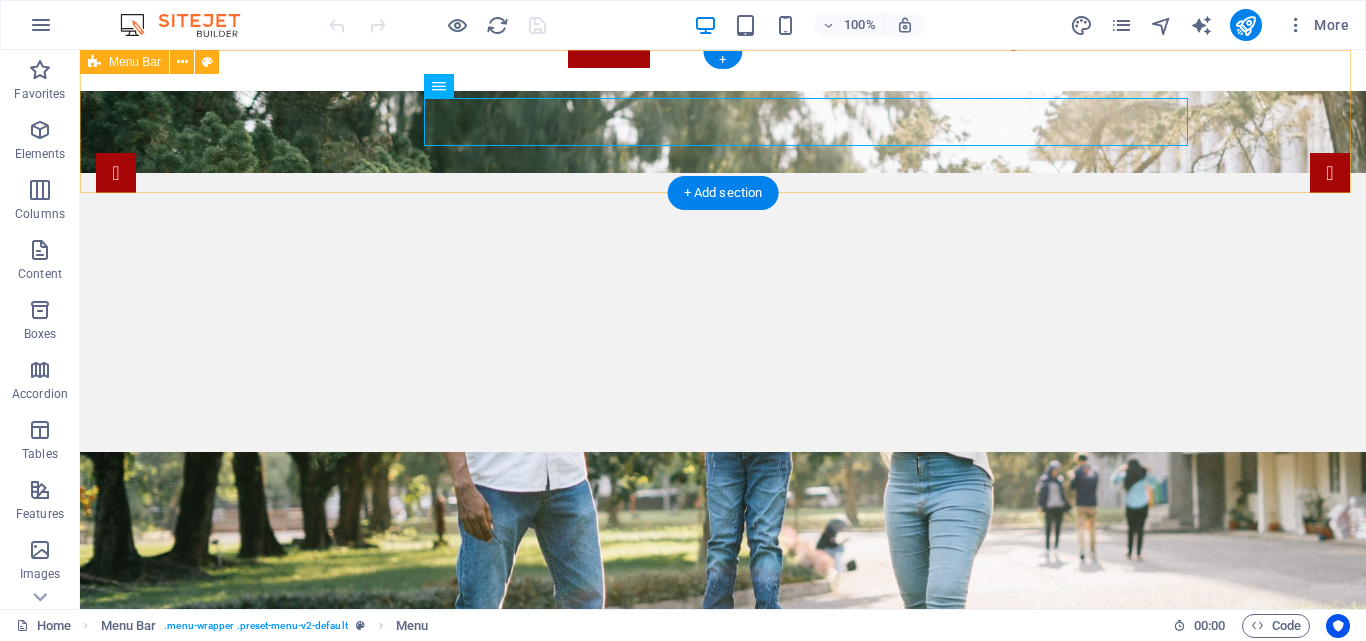 scroll, scrollTop: 0, scrollLeft: 0, axis: both 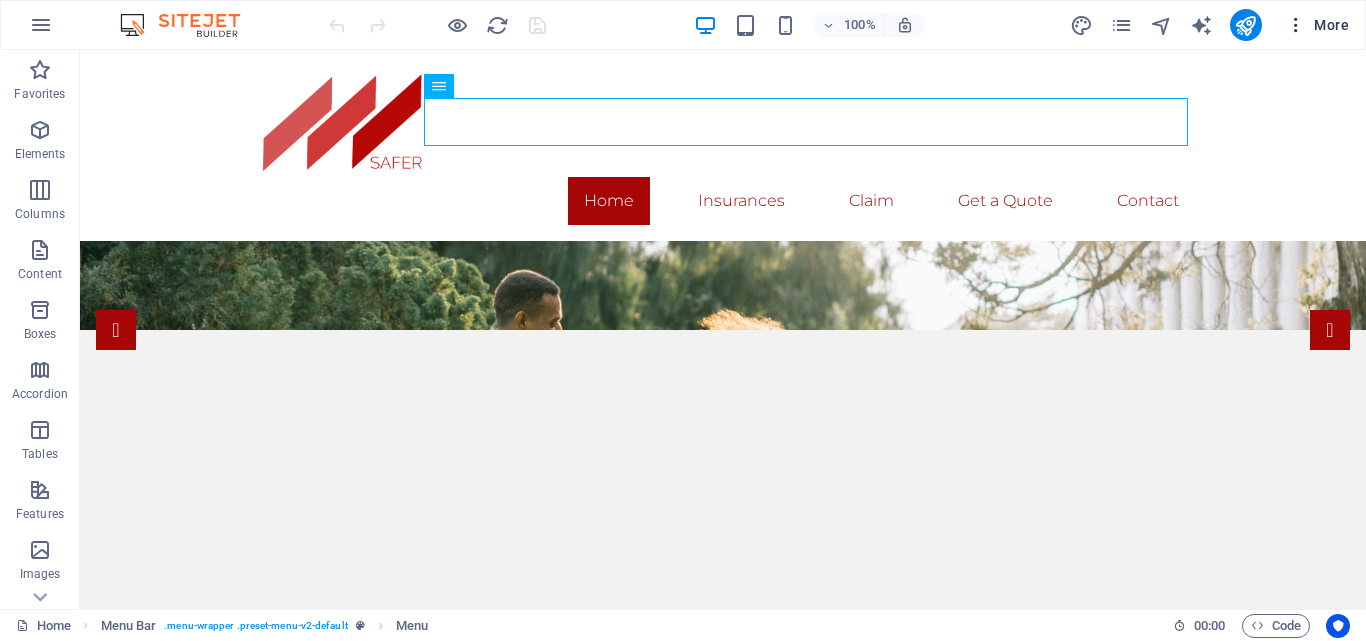 click at bounding box center (1296, 25) 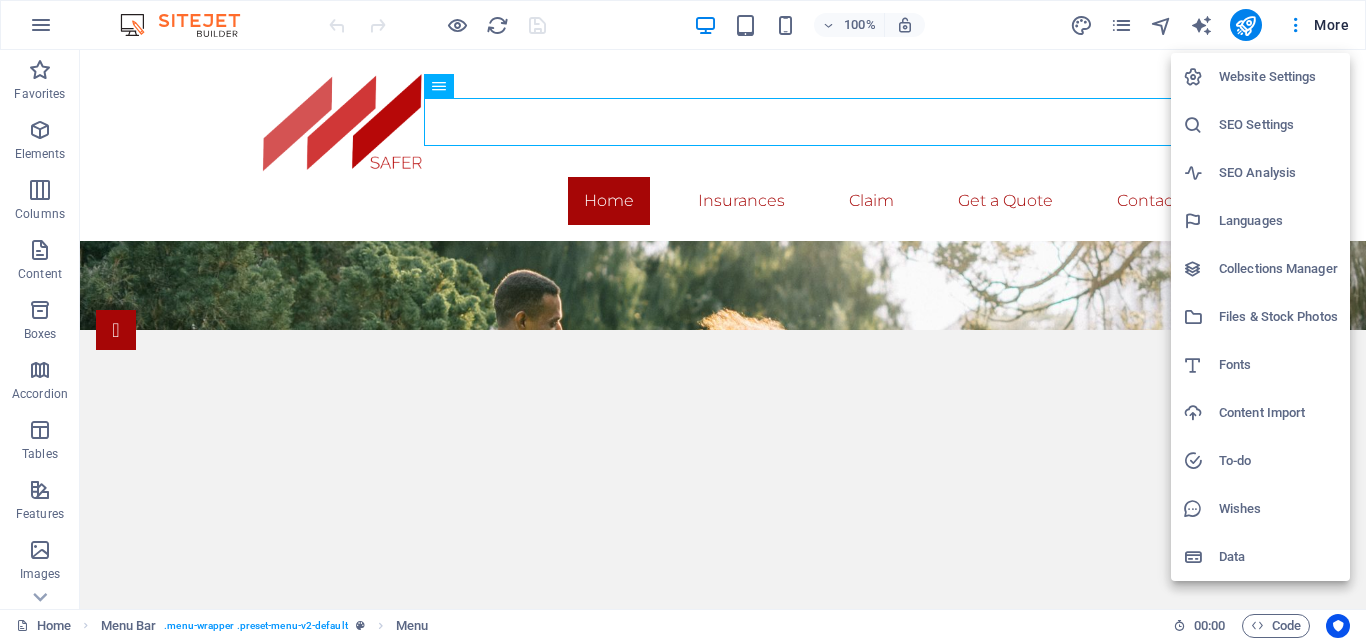 click on "Website Settings" at bounding box center [1278, 77] 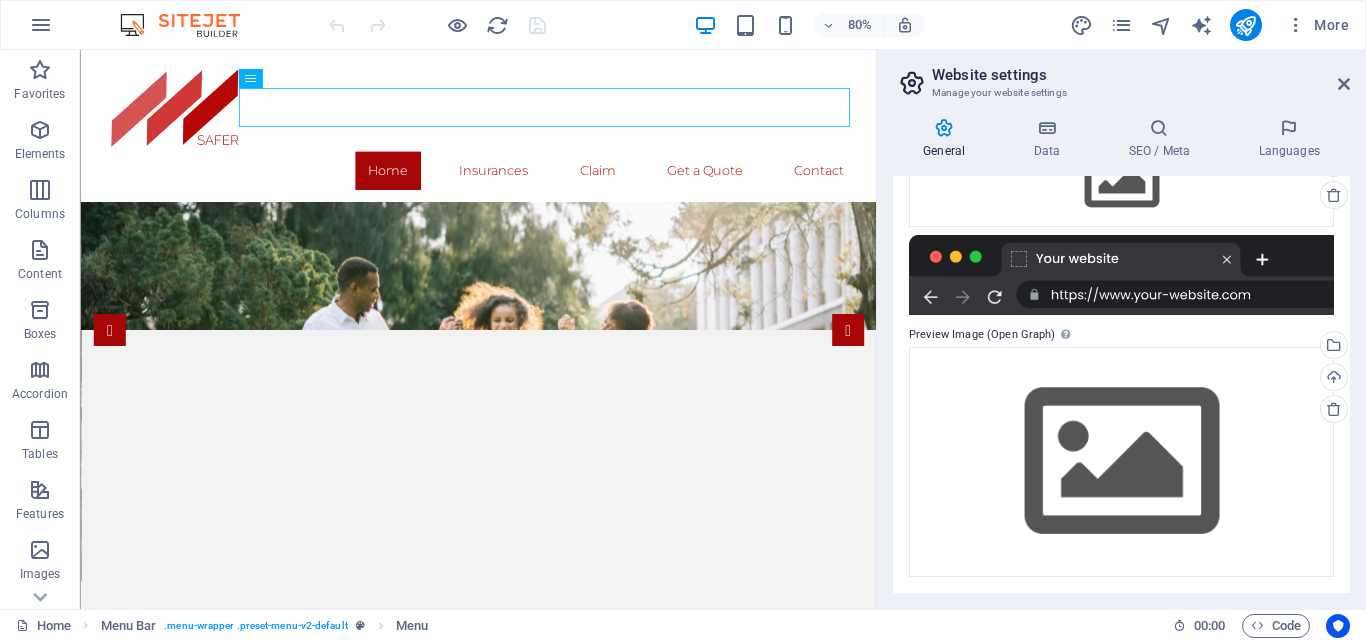 scroll, scrollTop: 0, scrollLeft: 0, axis: both 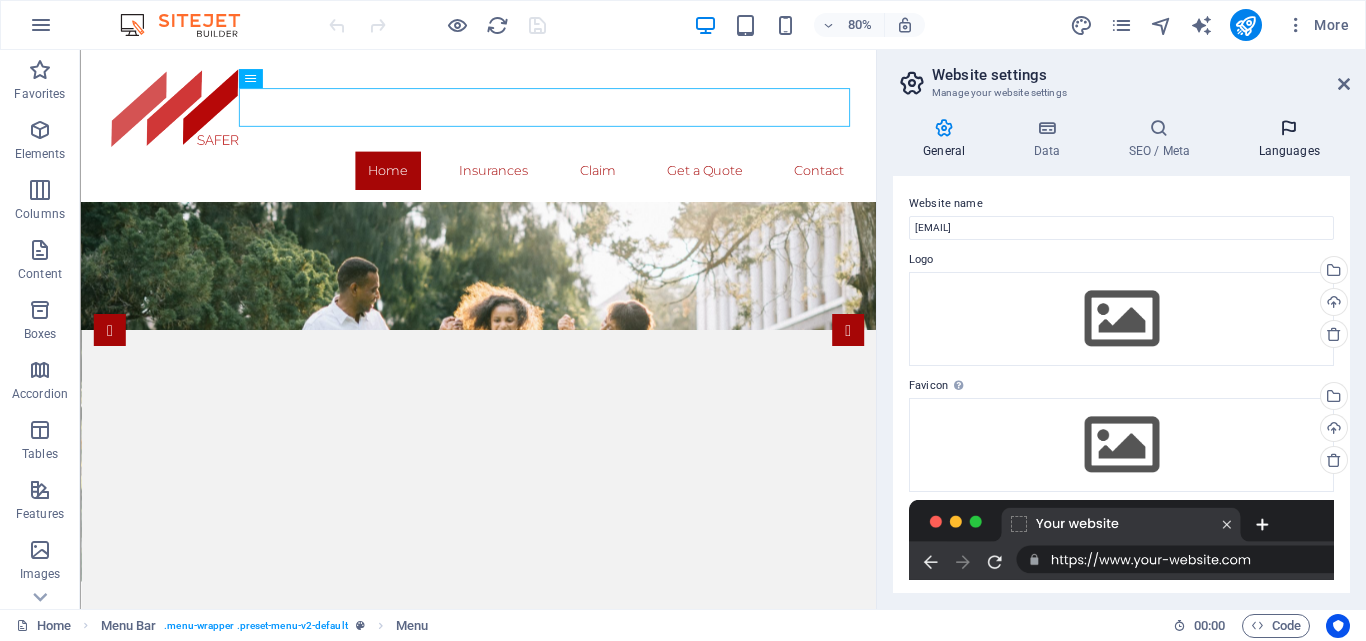 click at bounding box center (1289, 128) 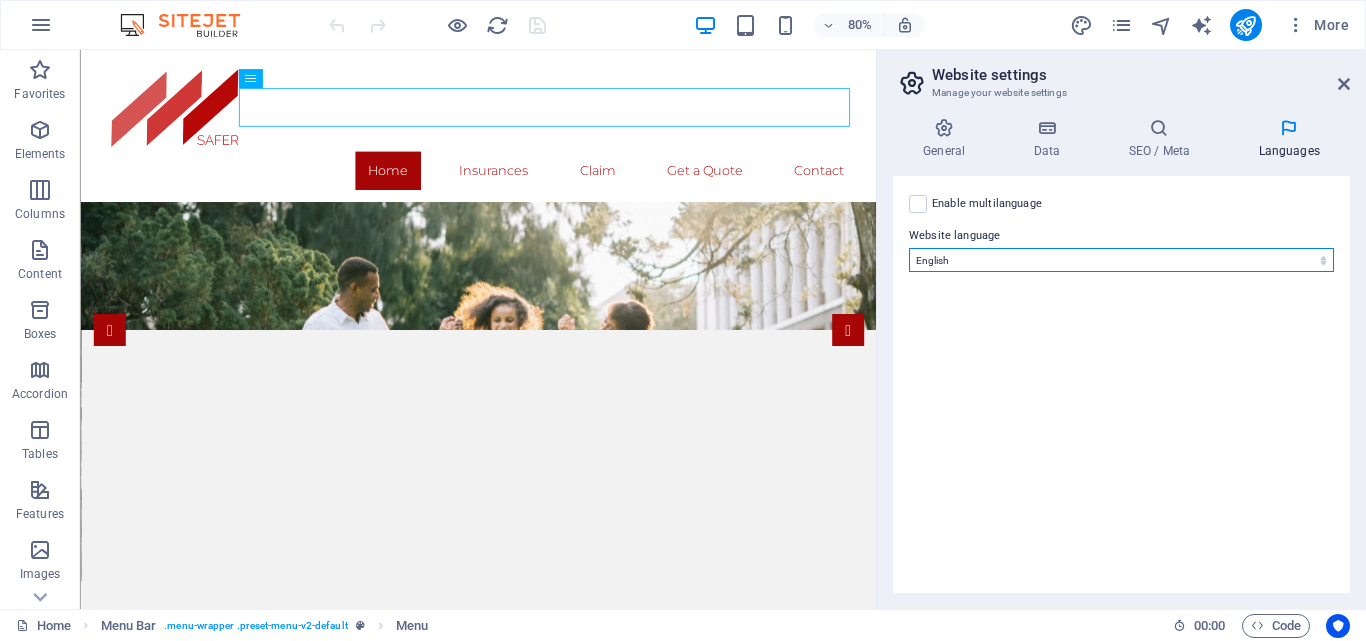 click on "Abkhazian Afar Afrikaans Akan Albanian Amharic Arabic Aragonese Armenian Assamese Avaric Avestan Aymara Azerbaijani Bambara Bashkir Basque Belarusian Bengali Bihari languages Bislama Bokmål Bosnian Breton Bulgarian Burmese Catalan Central Khmer Chamorro Chechen Chinese Church Slavic Chuvash Cornish Corsican Cree Croatian Czech Danish Dutch Dzongkha English Esperanto Estonian Ewe Faroese Farsi (Persian) Fijian Finnish French Fulah Gaelic Galician Ganda Georgian German Greek Greenlandic Guaraní Gujarati Haitian Creole Hausa Hebrew Herero Hindi Hiri Motu Hungarian Icelandic Ido Igbo Indonesian Interlingua Interlingue Inuktitut Inupiaq Irish Italian Japanese Javanese Kannada Kanuri Kashmiri Kazakh Kikuyu Kinyarwanda Komi Kongo Korean Kurdish Kwanyama Kyrgyz Lao Latin Latvian Limburgish Lingala Lithuanian Luba-Katanga Luxembourgish Macedonian Malagasy Malay Malayalam Maldivian Maltese Manx Maori Marathi Marshallese Mongolian Nauru Navajo Ndonga Nepali North Ndebele Northern Sami Norwegian Norwegian Nynorsk Nuosu" at bounding box center (1121, 260) 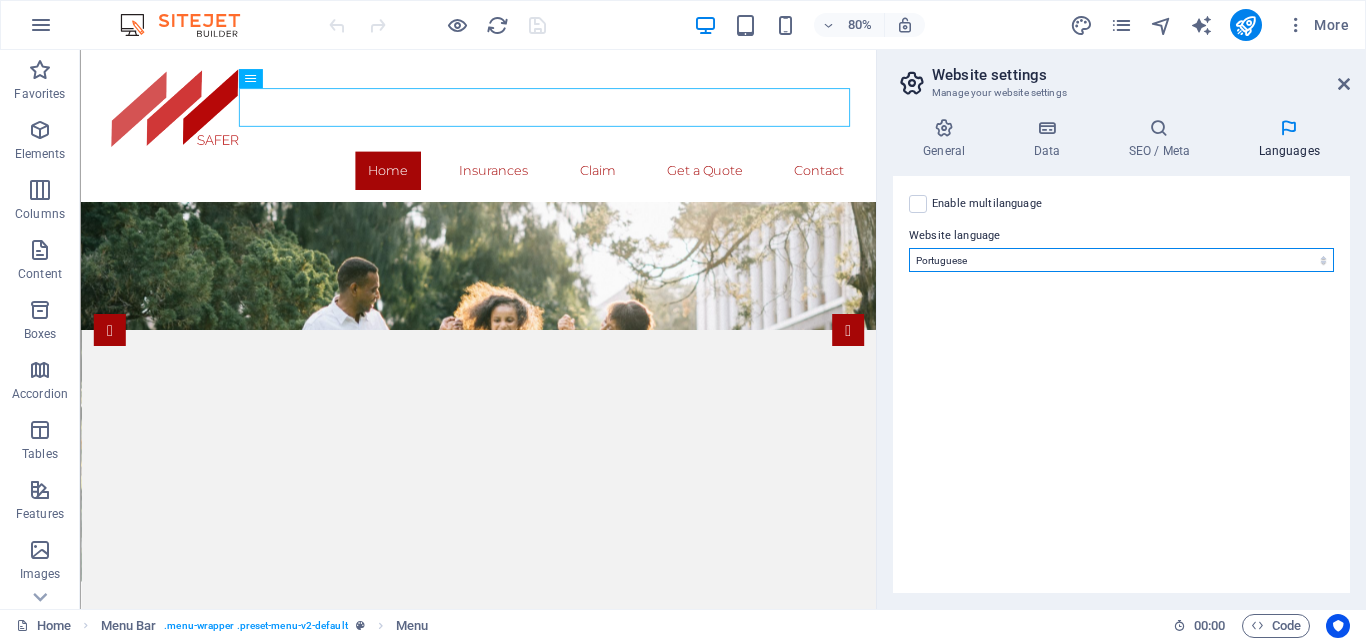 click on "Abkhazian Afar Afrikaans Akan Albanian Amharic Arabic Aragonese Armenian Assamese Avaric Avestan Aymara Azerbaijani Bambara Bashkir Basque Belarusian Bengali Bihari languages Bislama Bokmål Bosnian Breton Bulgarian Burmese Catalan Central Khmer Chamorro Chechen Chinese Church Slavic Chuvash Cornish Corsican Cree Croatian Czech Danish Dutch Dzongkha English Esperanto Estonian Ewe Faroese Farsi (Persian) Fijian Finnish French Fulah Gaelic Galician Ganda Georgian German Greek Greenlandic Guaraní Gujarati Haitian Creole Hausa Hebrew Herero Hindi Hiri Motu Hungarian Icelandic Ido Igbo Indonesian Interlingua Interlingue Inuktitut Inupiaq Irish Italian Japanese Javanese Kannada Kanuri Kashmiri Kazakh Kikuyu Kinyarwanda Komi Kongo Korean Kurdish Kwanyama Kyrgyz Lao Latin Latvian Limburgish Lingala Lithuanian Luba-Katanga Luxembourgish Macedonian Malagasy Malay Malayalam Maldivian Maltese Manx Maori Marathi Marshallese Mongolian Nauru Navajo Ndonga Nepali North Ndebele Northern Sami Norwegian Norwegian Nynorsk Nuosu" at bounding box center [1121, 260] 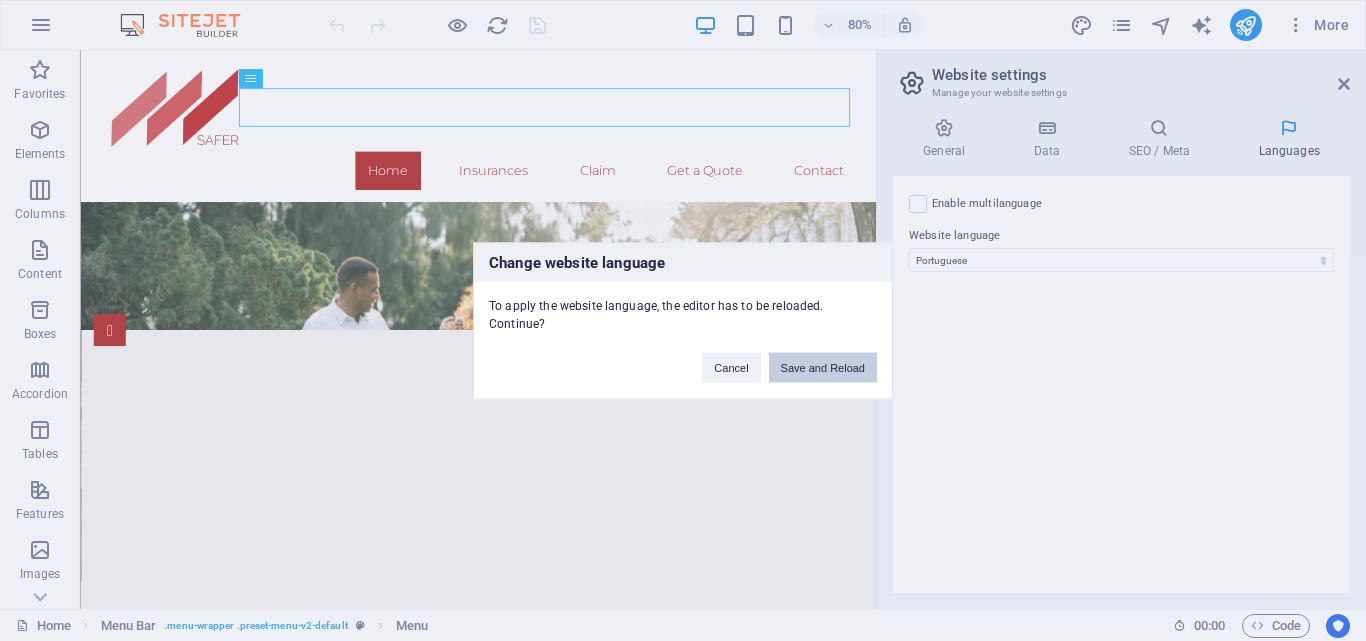 drag, startPoint x: 831, startPoint y: 372, endPoint x: 754, endPoint y: 327, distance: 89.1852 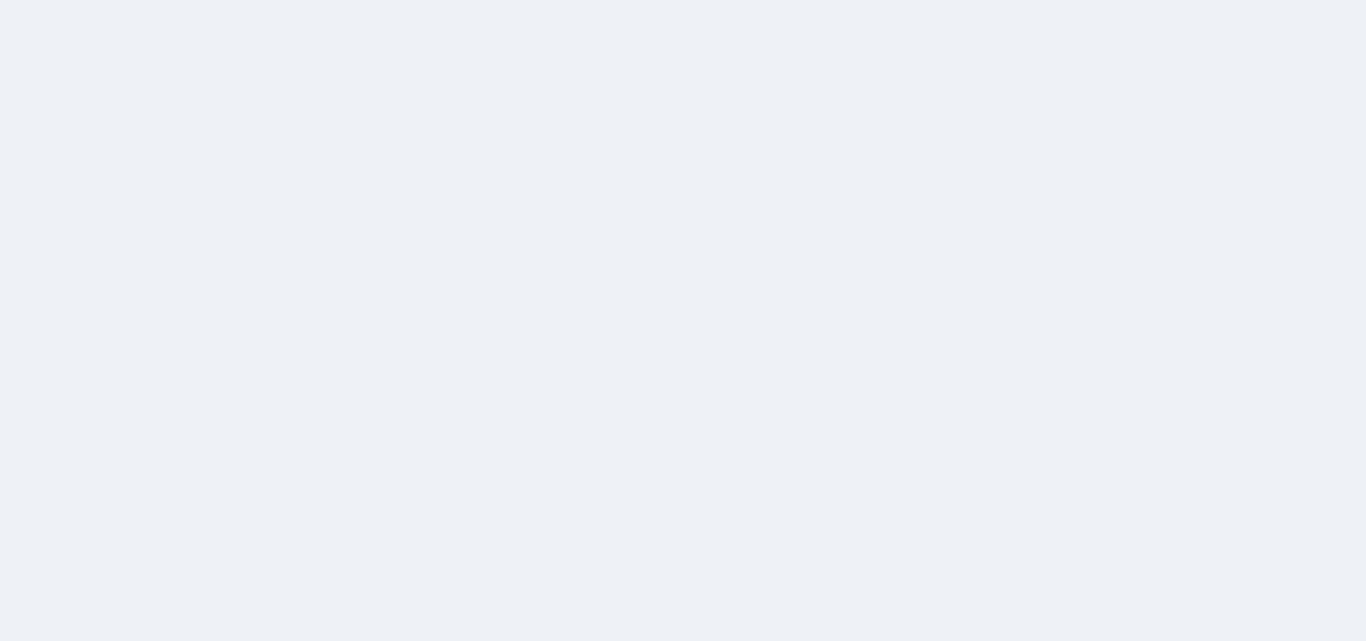 scroll, scrollTop: 0, scrollLeft: 0, axis: both 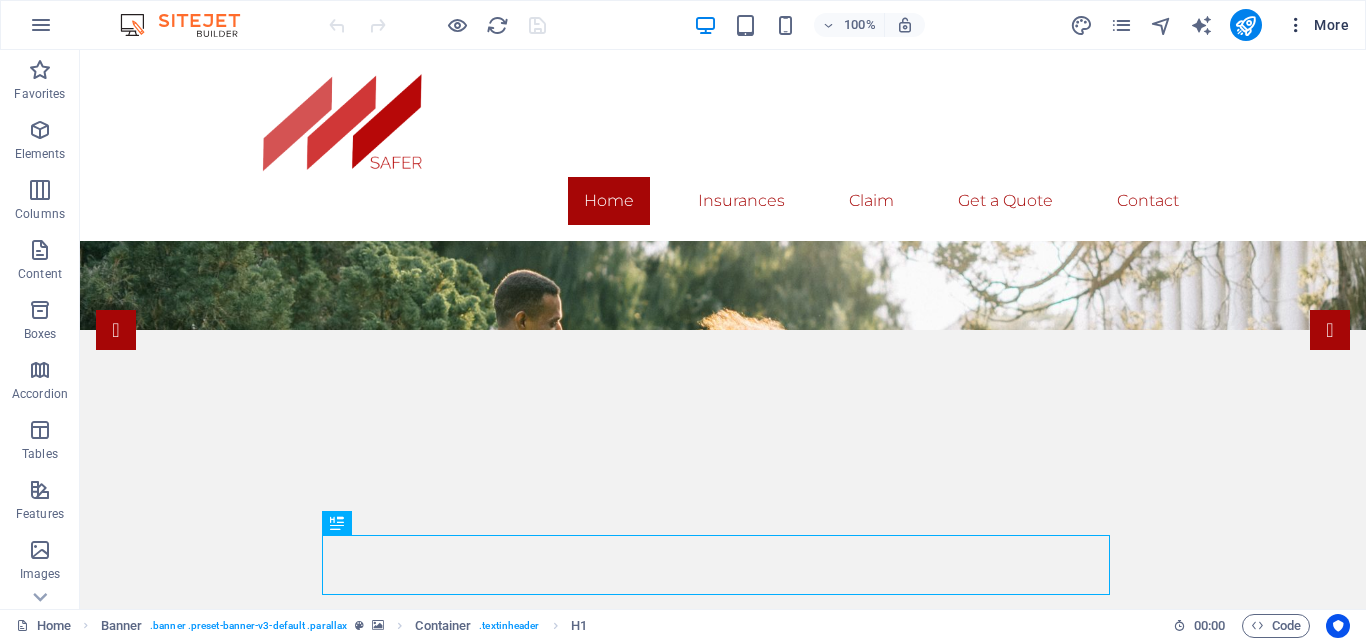 click at bounding box center (1296, 25) 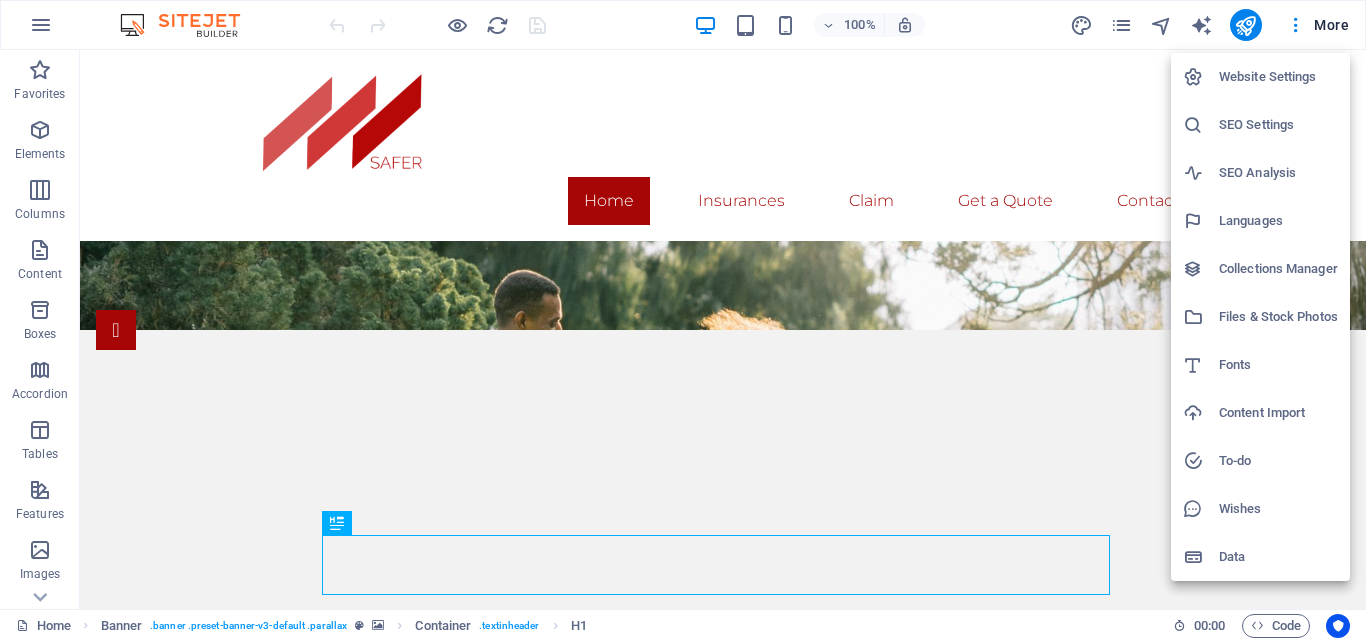 click on "Languages" at bounding box center (1278, 221) 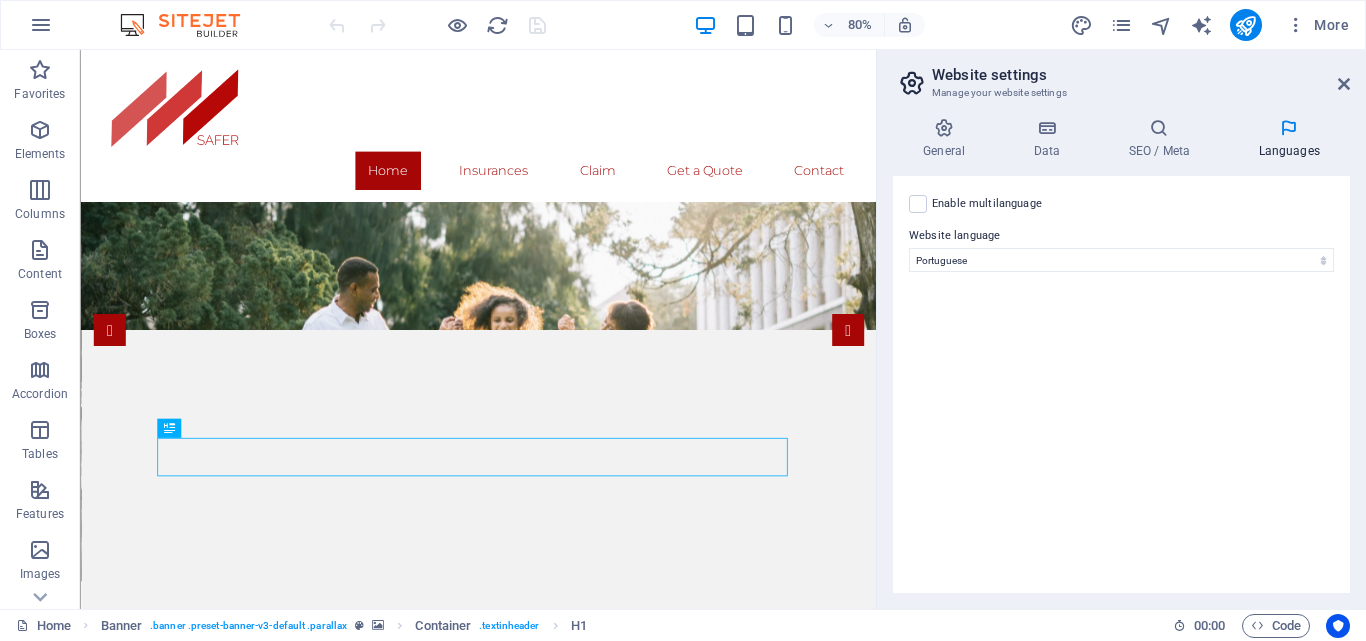 click on "Enable multilanguage To disable multilanguage delete all languages until only one language remains. Website language Abkhazian Afar Afrikaans Akan Albanian Amharic Arabic Aragonese Armenian Assamese Avaric Avestan Aymara Azerbaijani Bambara Bashkir Basque Belarusian Bengali Bihari languages Bislama Bokmål Bosnian Breton Bulgarian Burmese Catalan Central Khmer Chamorro Chechen Chinese Church Slavic Chuvash Cornish Corsican Cree Croatian Czech Danish Dutch Dzongkha English Esperanto Estonian Ewe Faroese Farsi (Persian) Fijian Finnish French Fulah Gaelic Galician Ganda Georgian German Greek Greenlandic Guaraní Gujarati Haitian Creole Hausa Hebrew Herero Hindi Hiri Motu Hungarian Icelandic Ido Igbo Indonesian Interlingua Interlingue Inuktitut Inupiaq Irish Italian Japanese Javanese Kannada Kanuri Kashmiri Kazakh Kikuyu Kinyarwanda Komi Kongo Korean Kurdish Kwanyama Kyrgyz Lao Latin Latvian Limburgish Lingala Lithuanian Luba-Katanga Luxembourgish Macedonian Malagasy Malay Malayalam Maldivian Maltese Manx Maori 1" at bounding box center [1121, 384] 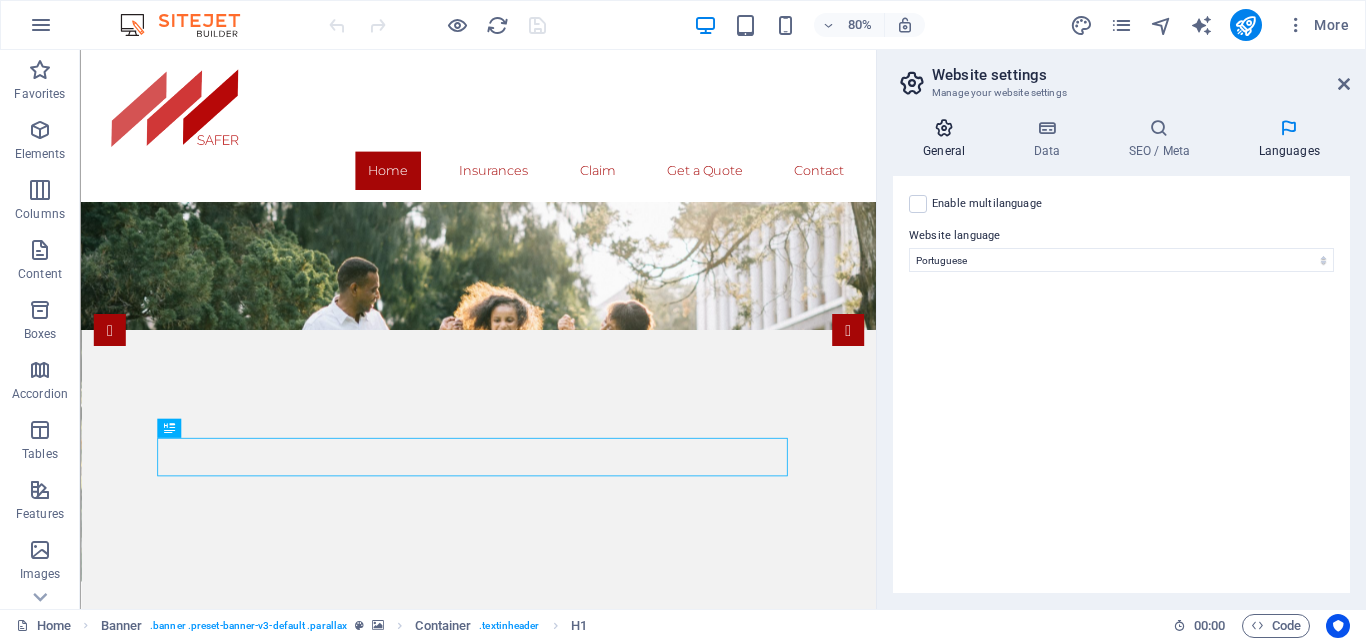 click at bounding box center [944, 128] 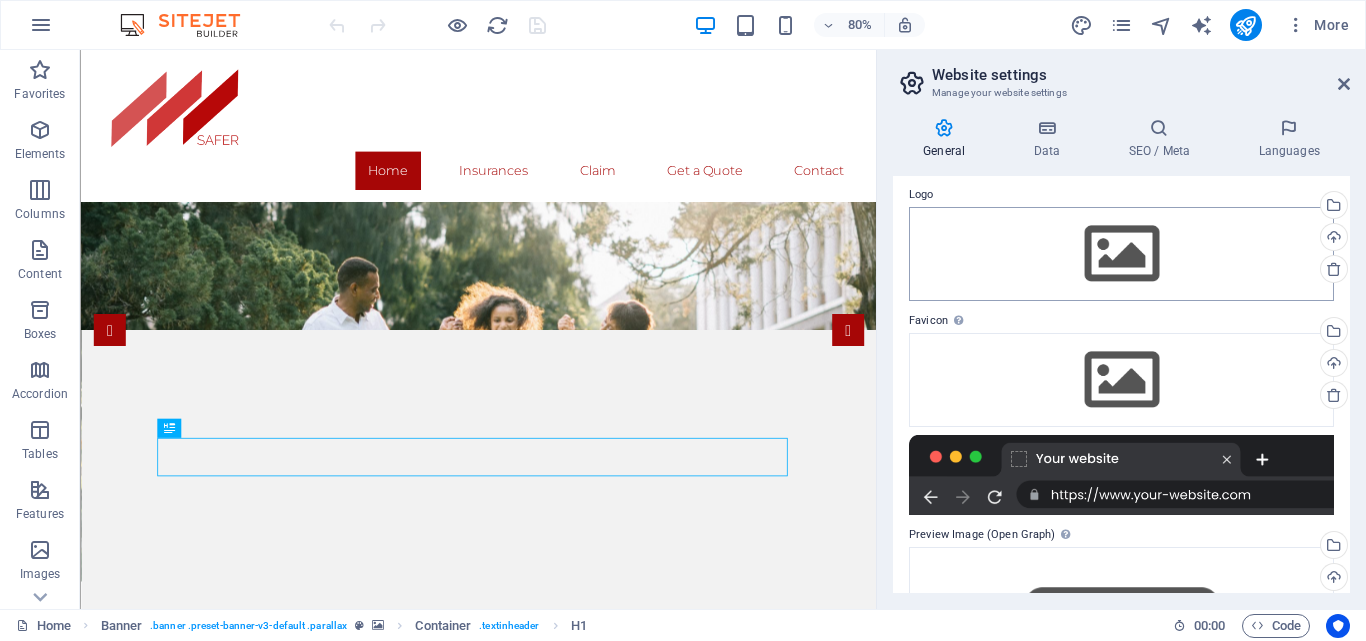 scroll, scrollTop: 0, scrollLeft: 0, axis: both 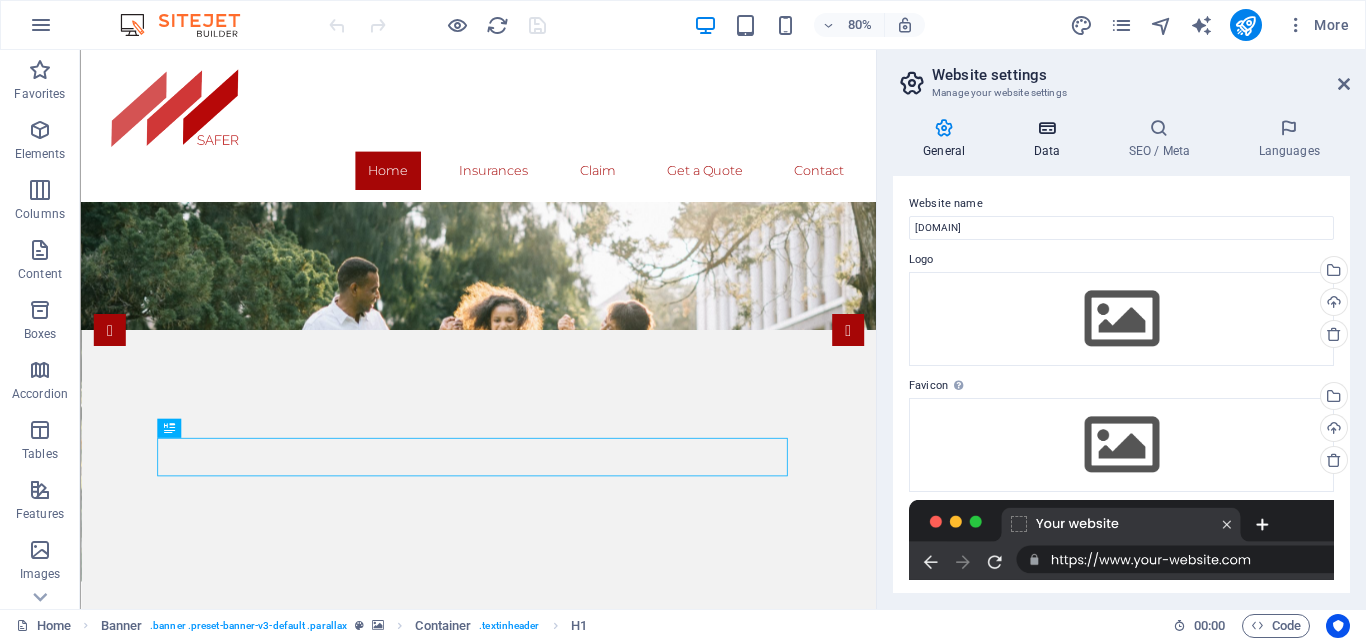 click at bounding box center [1046, 128] 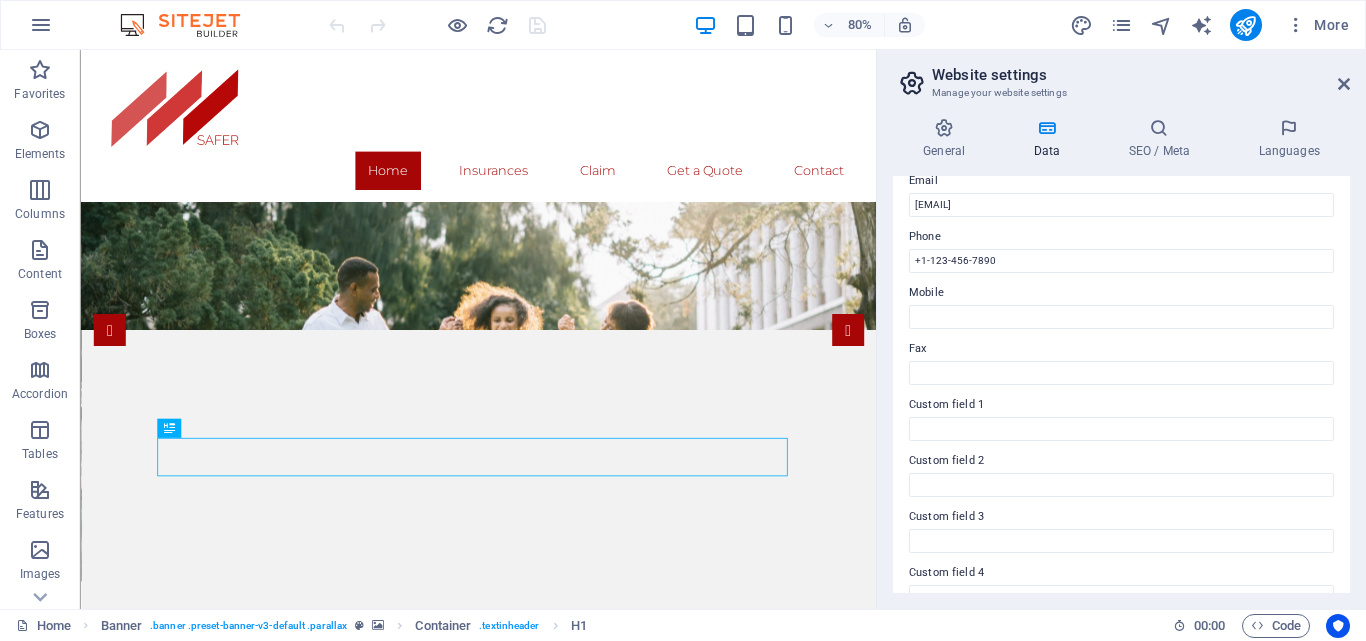 scroll, scrollTop: 544, scrollLeft: 0, axis: vertical 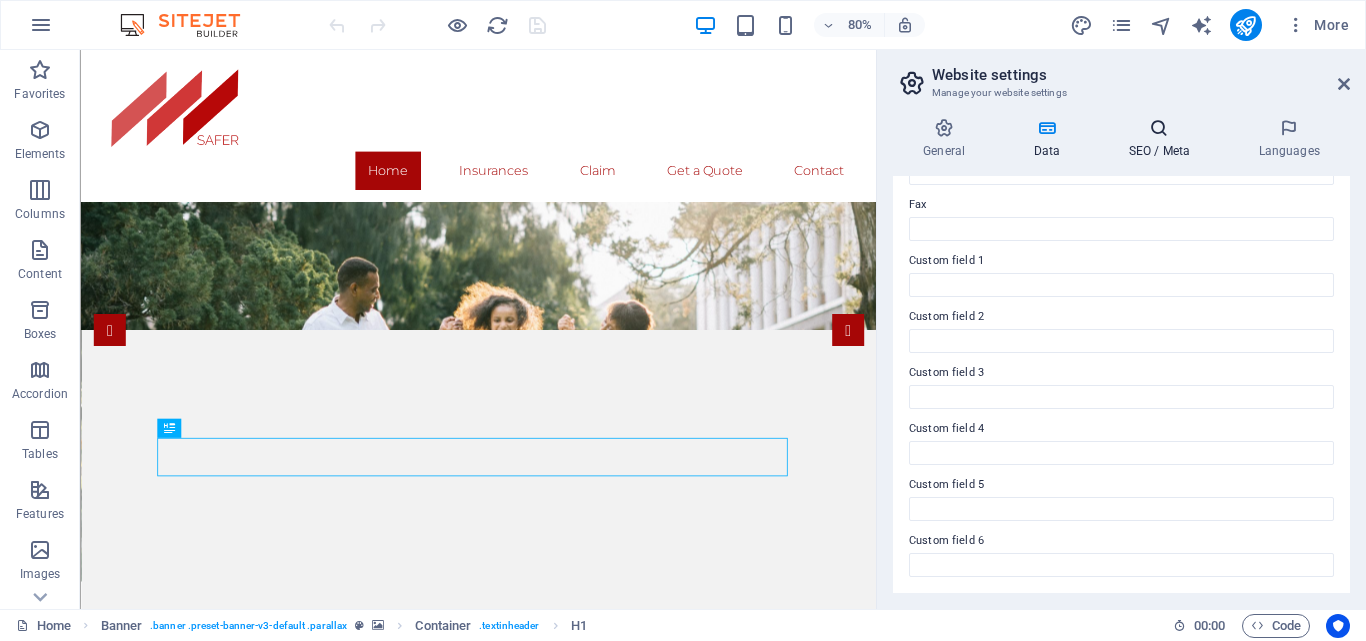 click on "SEO / Meta" at bounding box center (1163, 139) 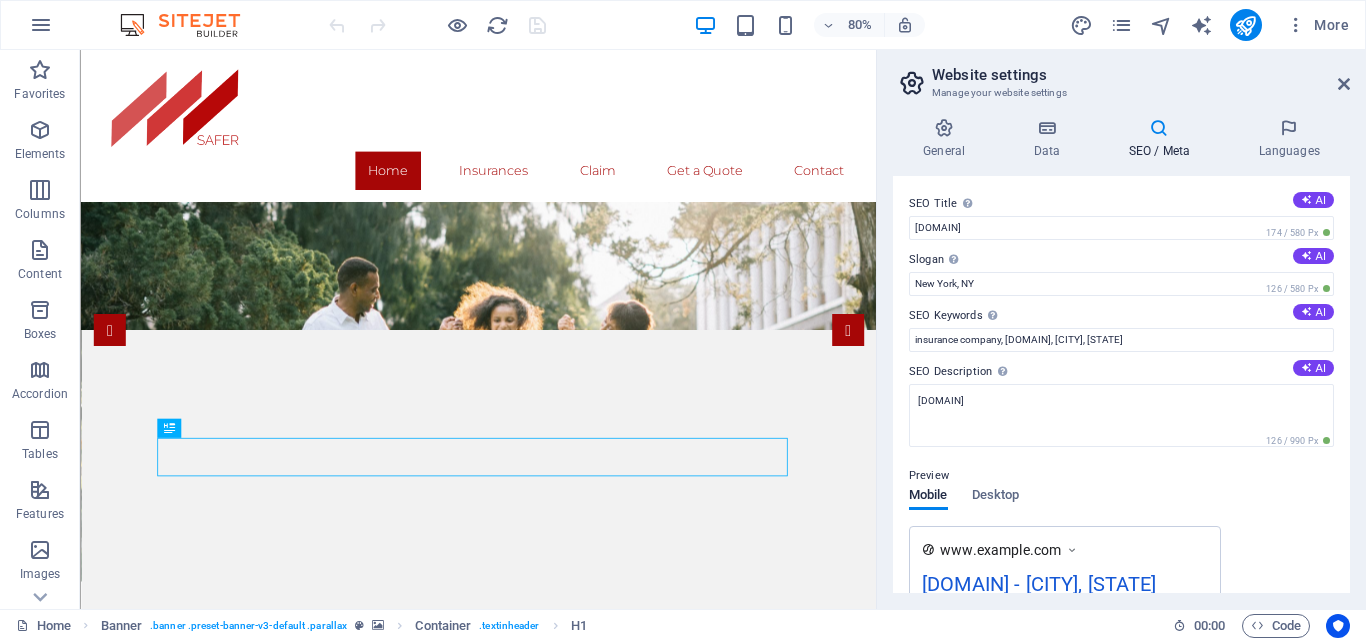 click on "Website settings" at bounding box center [1141, 75] 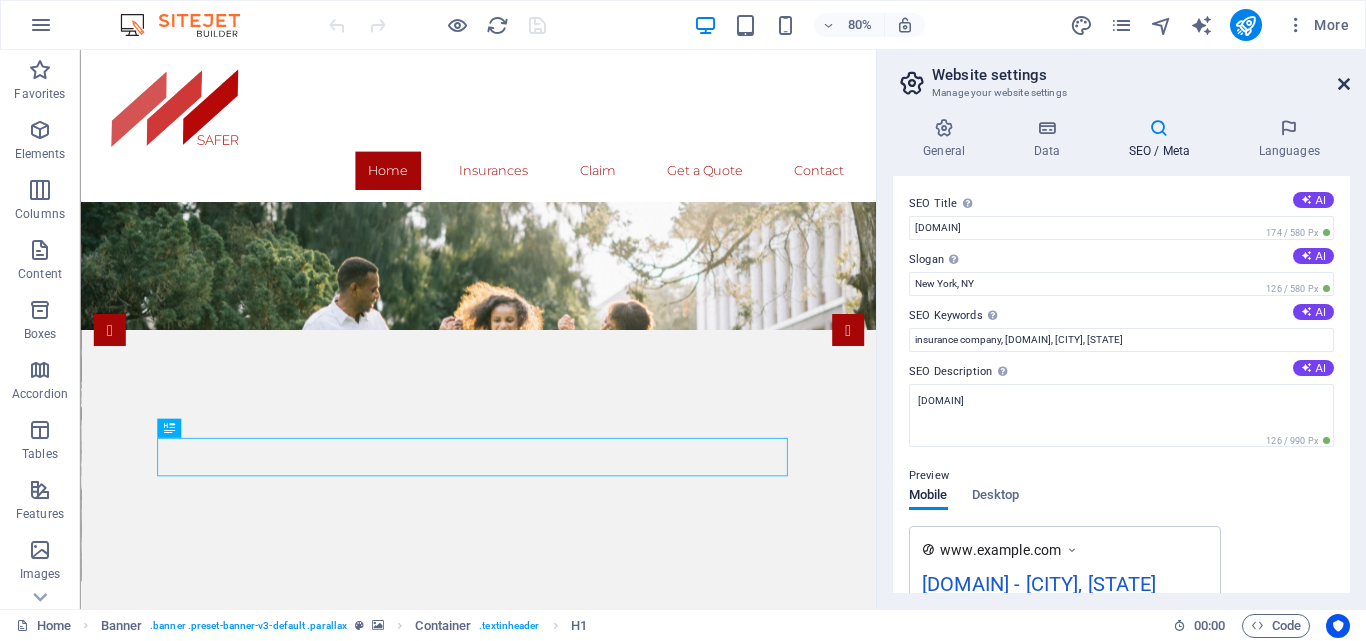click at bounding box center [1344, 84] 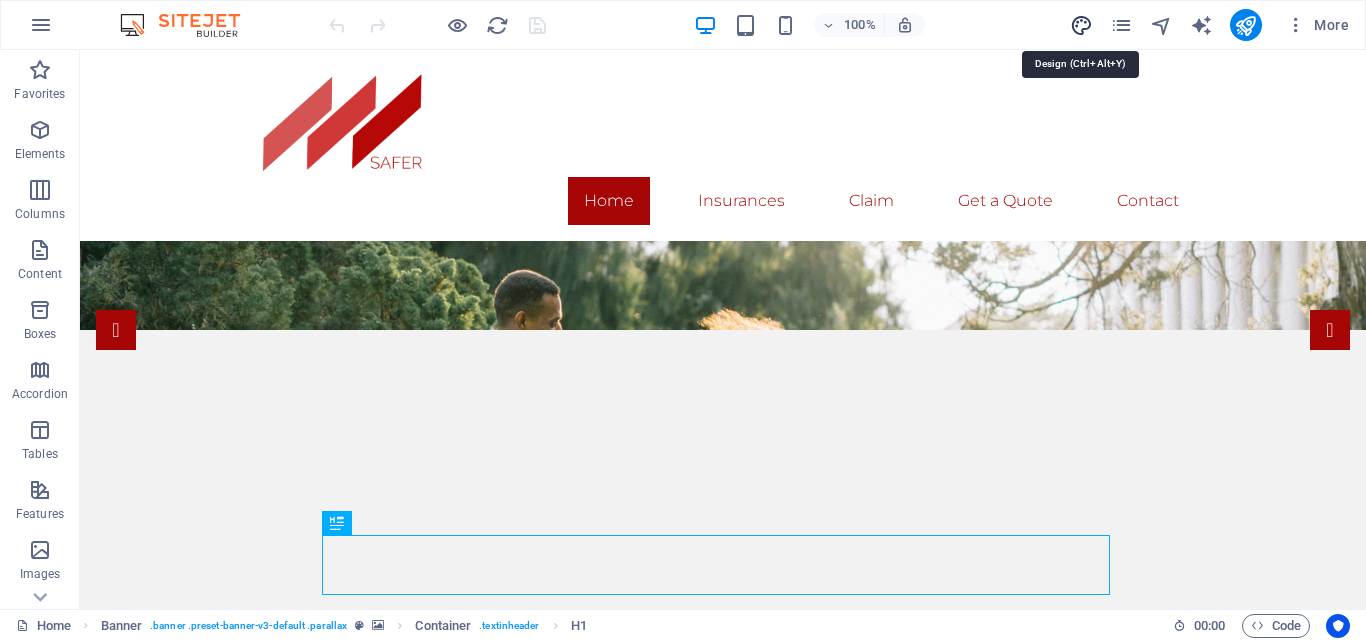 click at bounding box center (1081, 25) 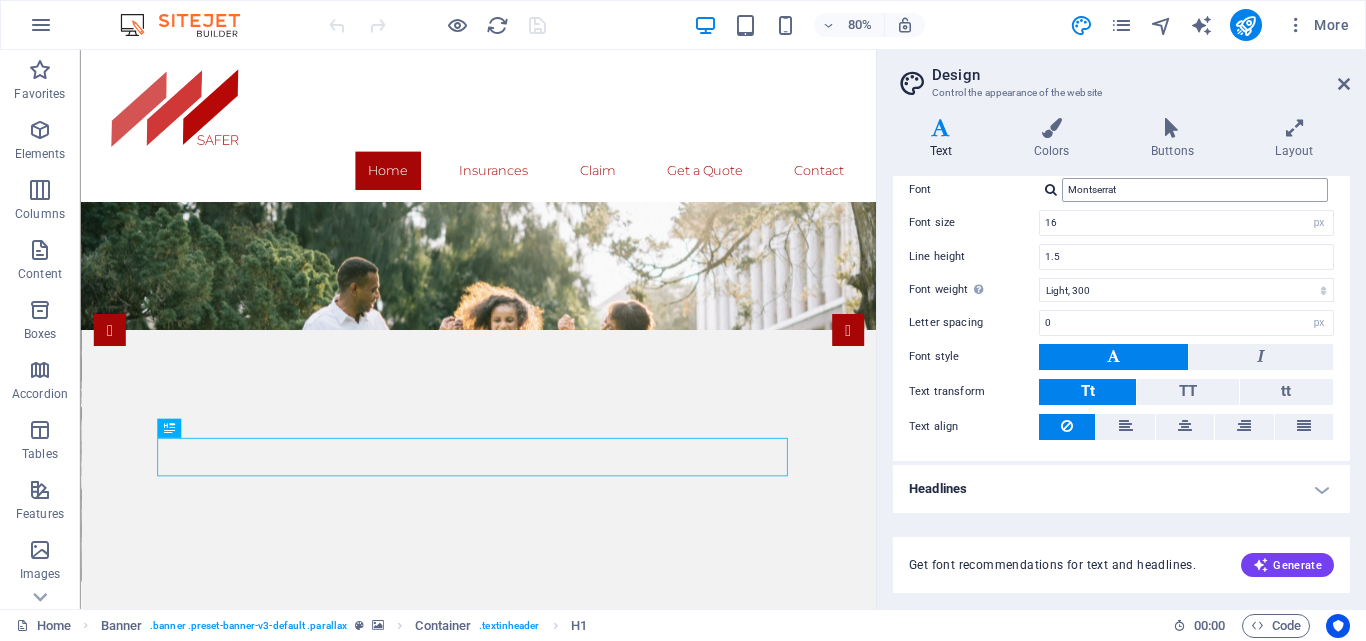 scroll, scrollTop: 0, scrollLeft: 0, axis: both 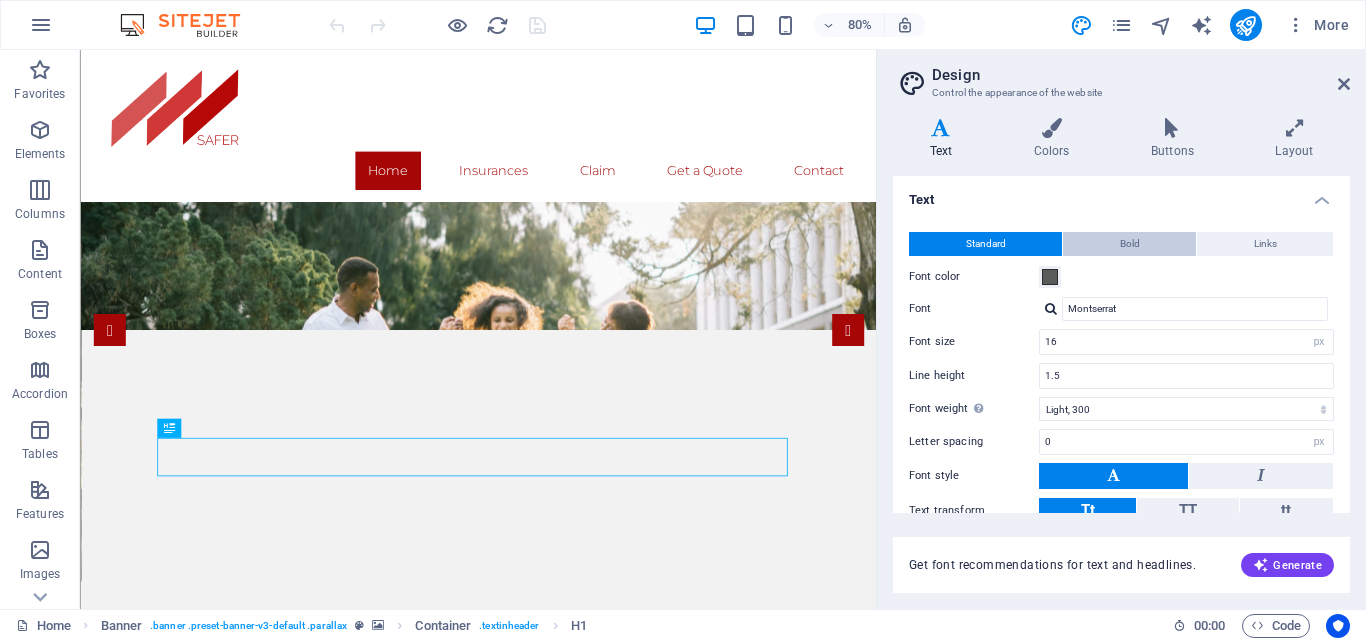 click on "Bold" at bounding box center (1130, 244) 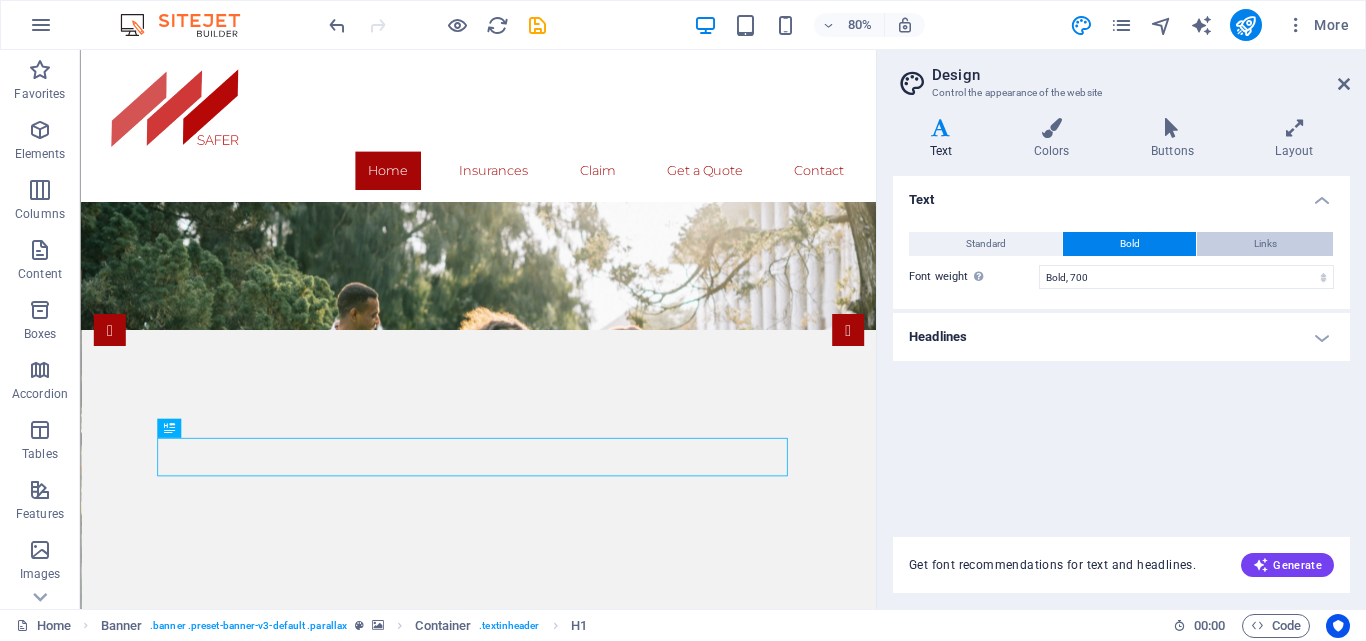 click on "Links" at bounding box center [1265, 244] 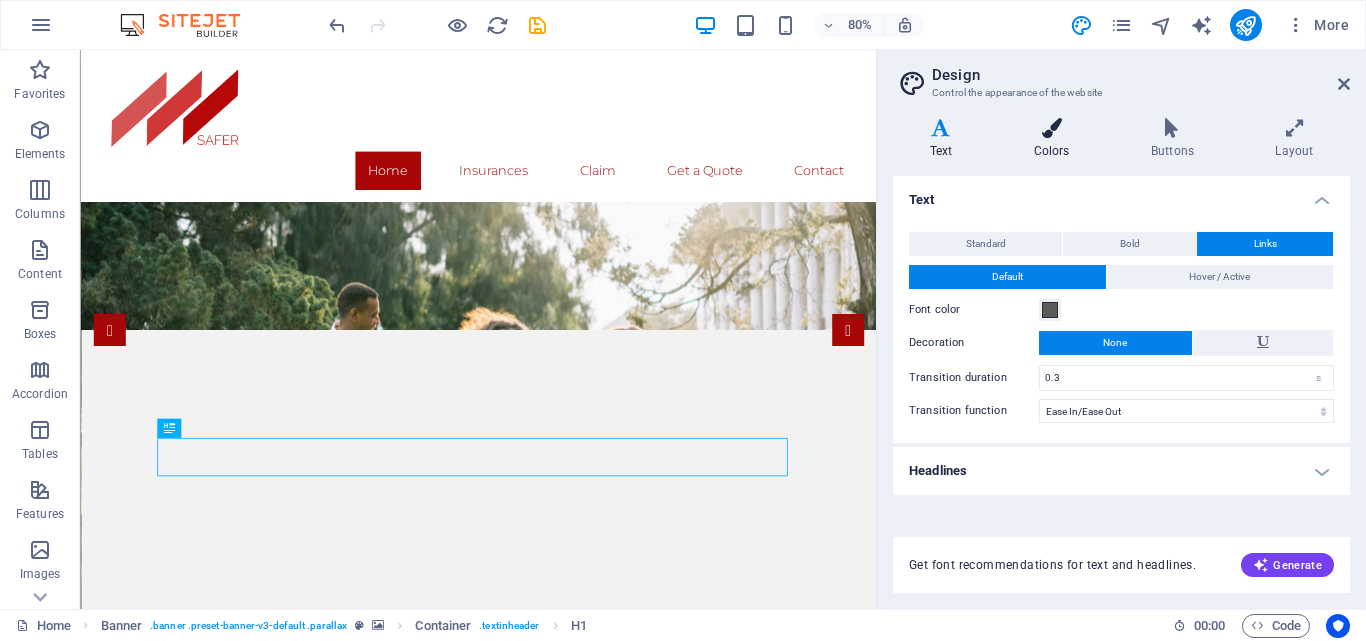 click at bounding box center (1051, 128) 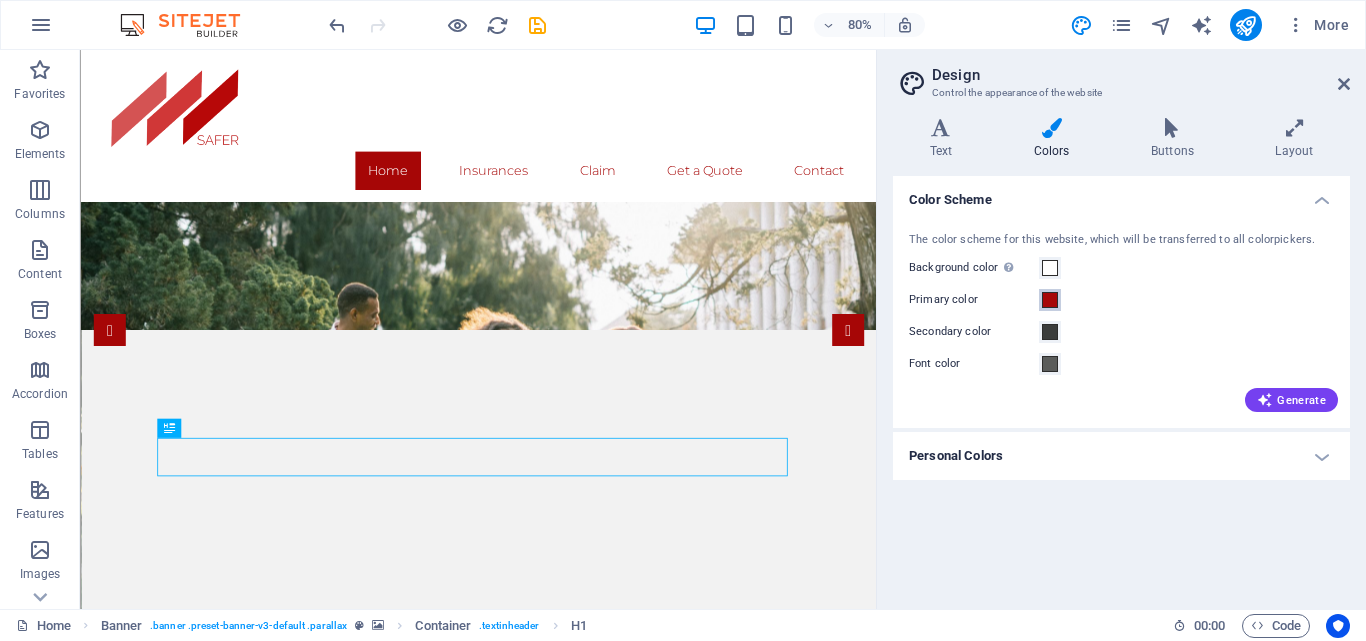 click at bounding box center (1050, 300) 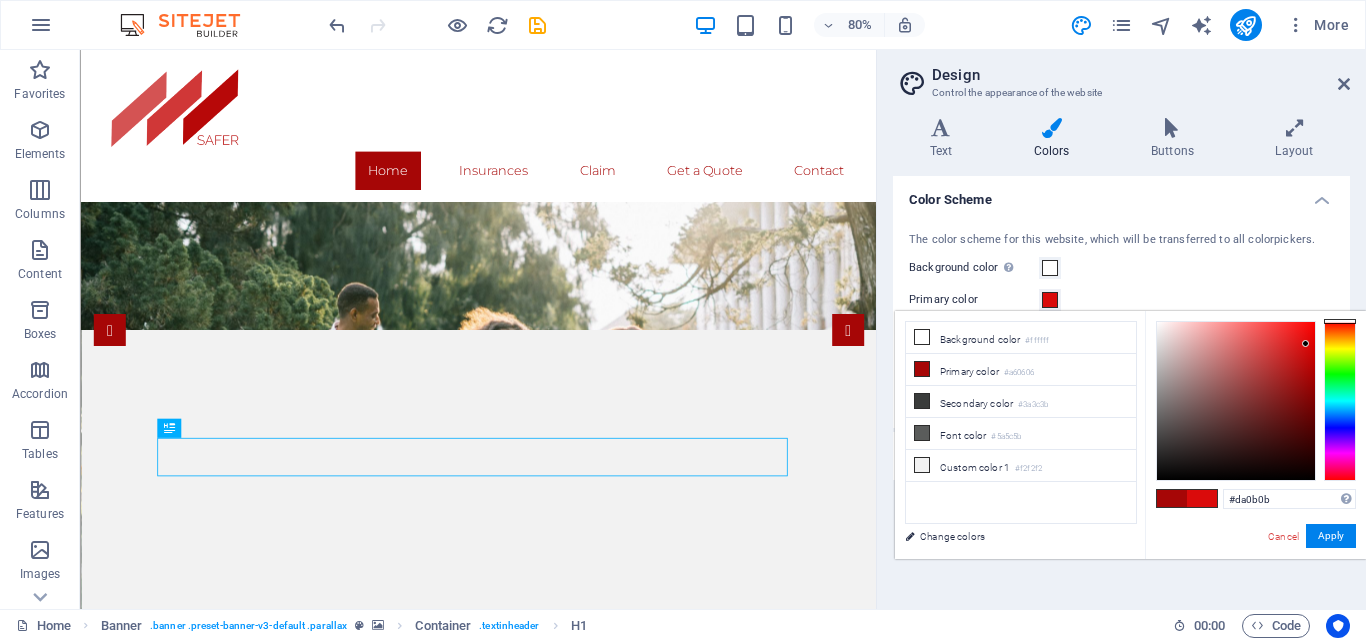 type on "#da0a0a" 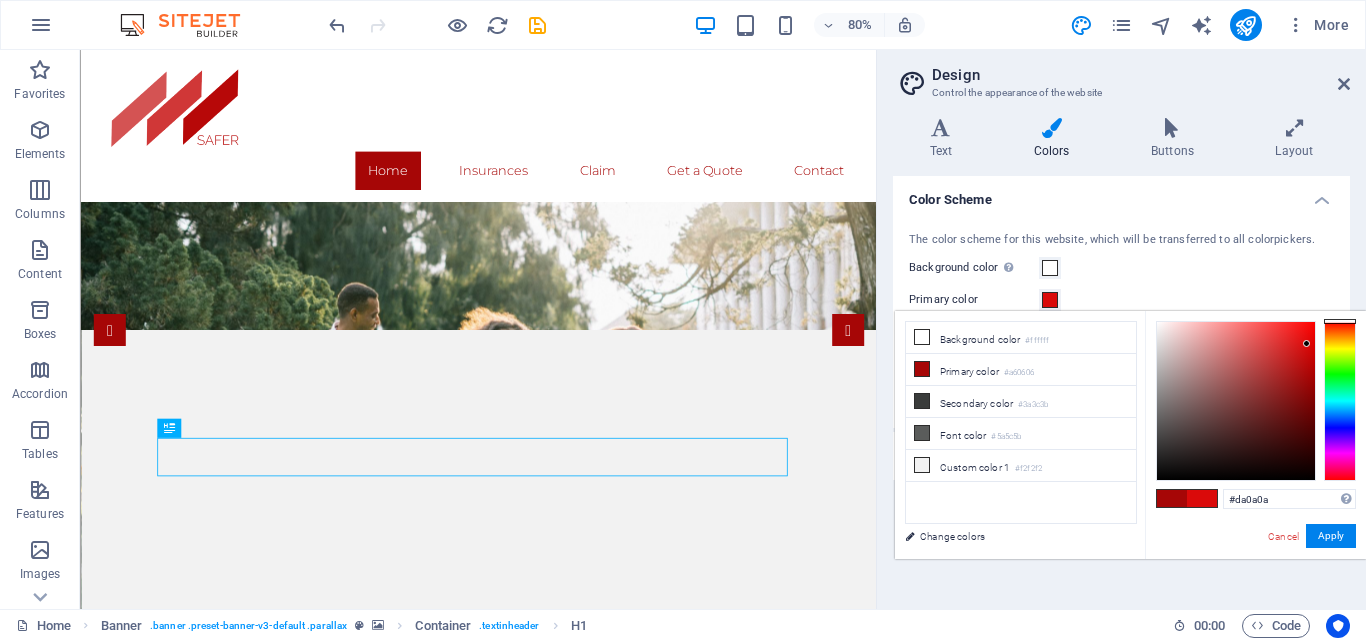 drag, startPoint x: 1309, startPoint y: 376, endPoint x: 1307, endPoint y: 344, distance: 32.06244 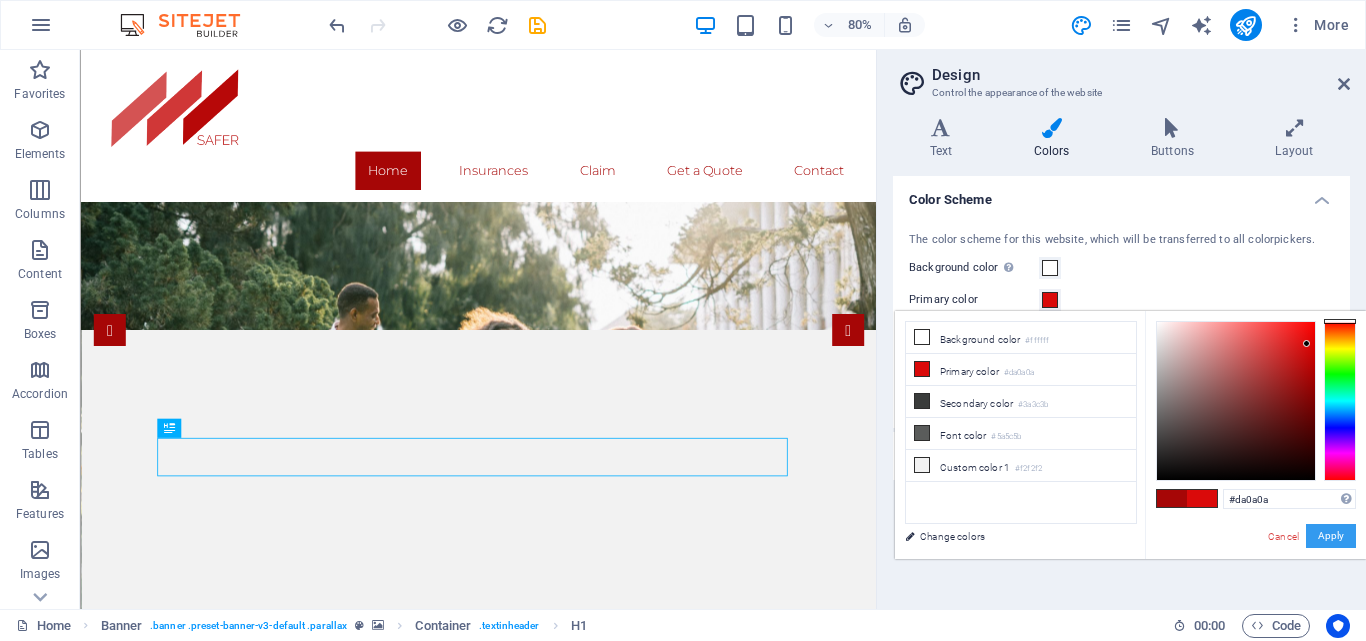 click on "Apply" at bounding box center (1331, 536) 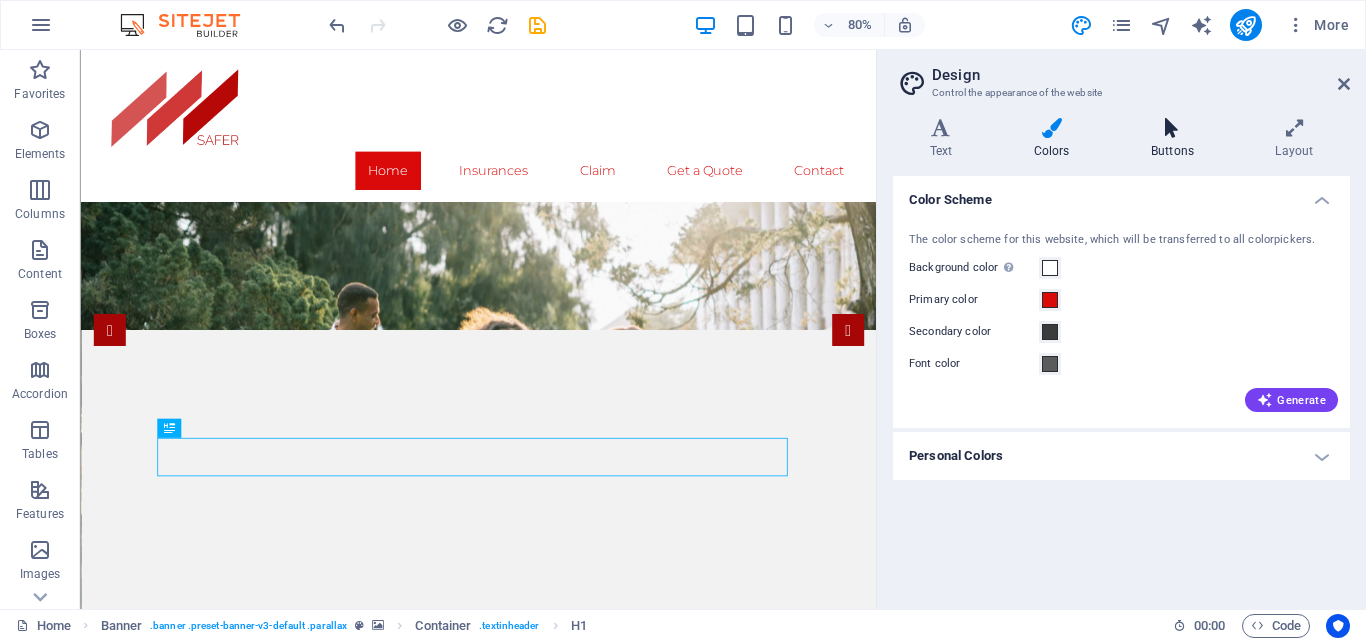 click at bounding box center (1172, 128) 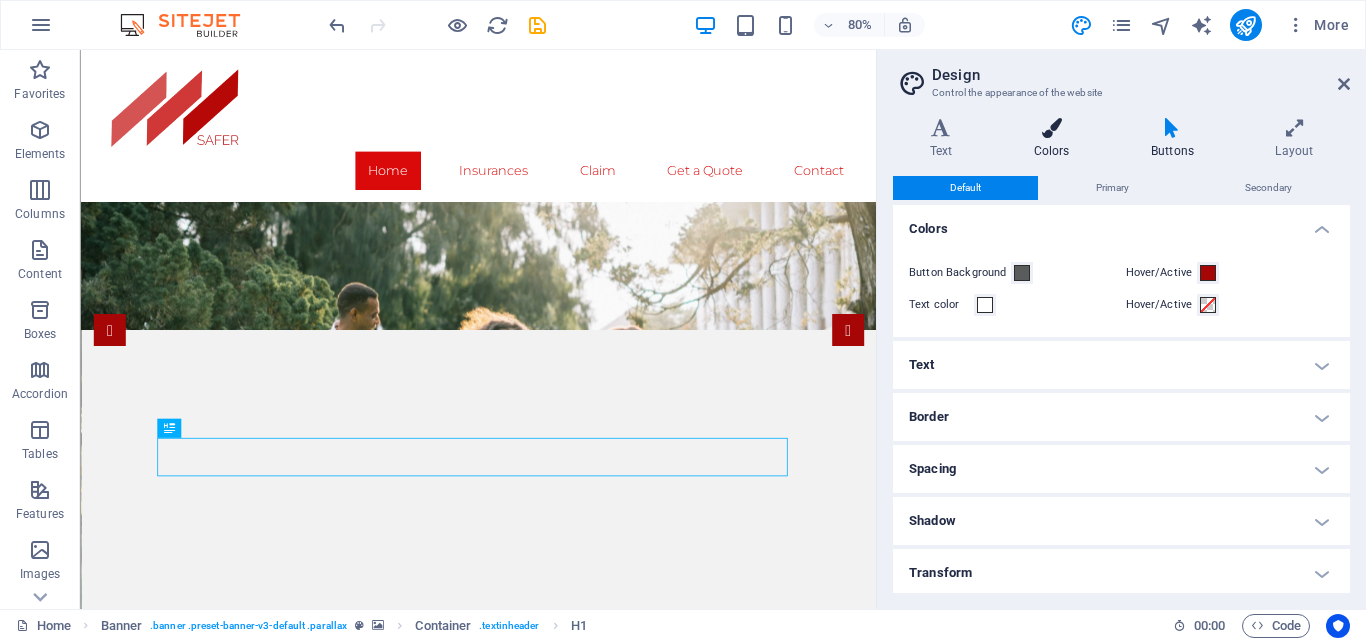 click on "Colors" at bounding box center (1055, 139) 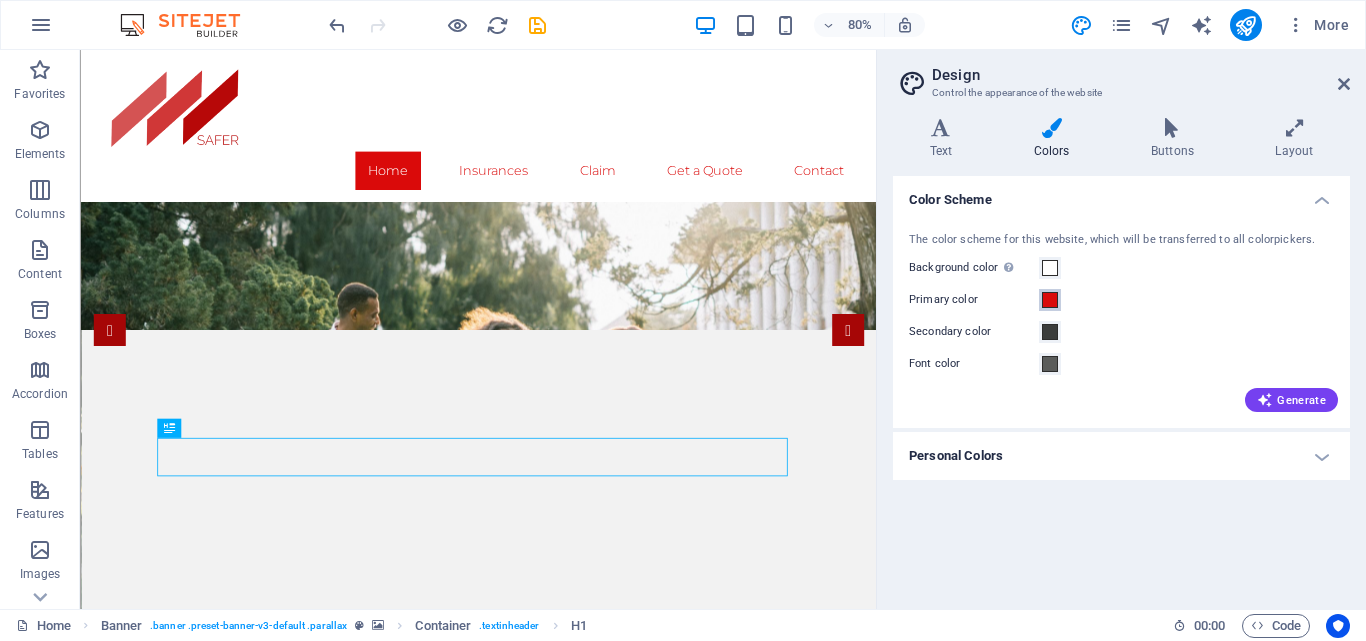 click at bounding box center [1050, 300] 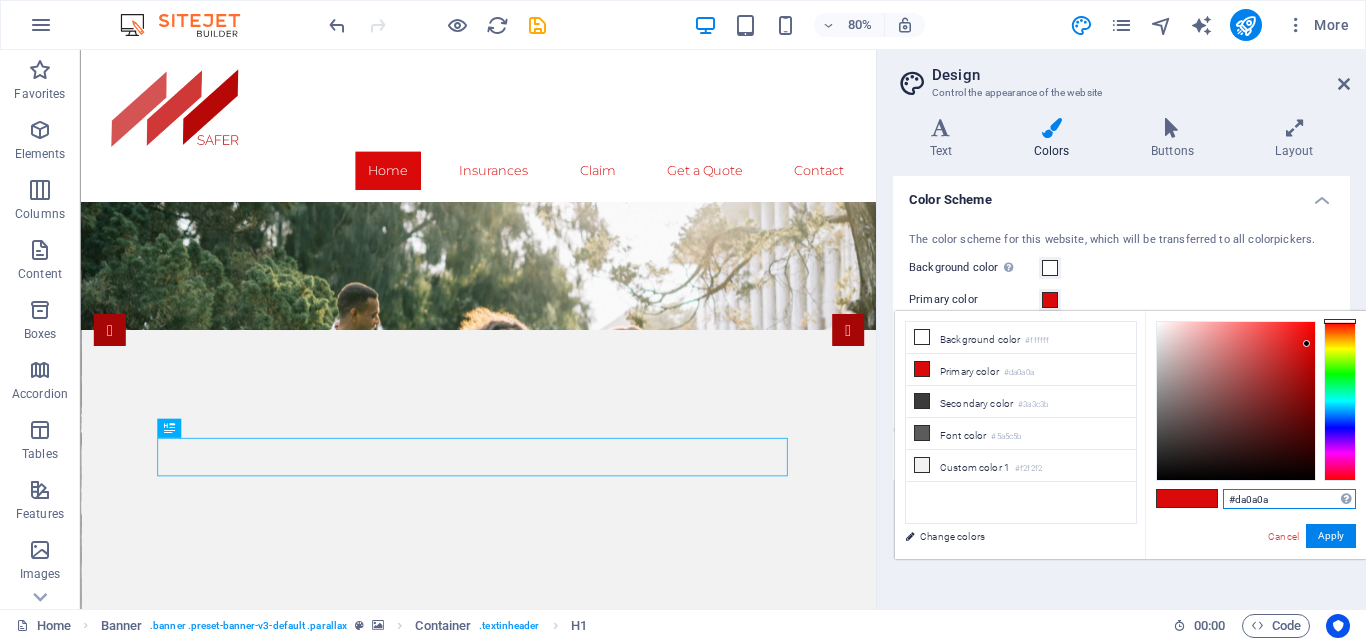 drag, startPoint x: 1299, startPoint y: 497, endPoint x: 1184, endPoint y: 504, distance: 115.212845 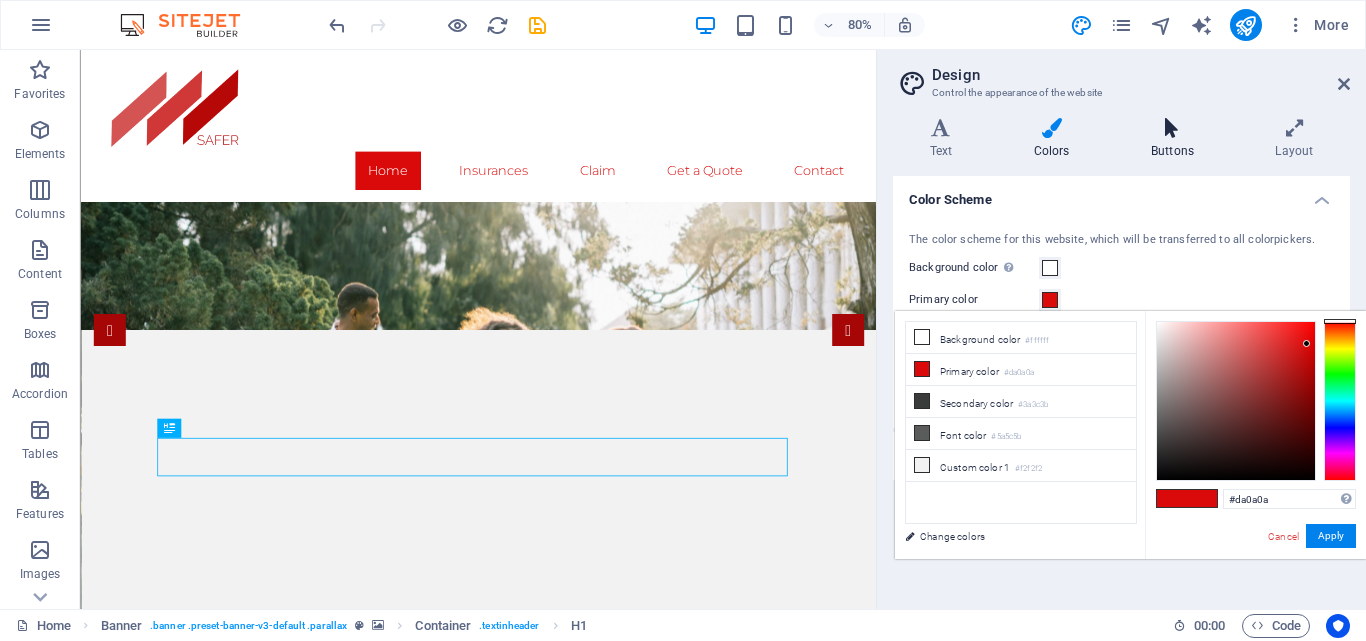 click on "Buttons" at bounding box center [1176, 139] 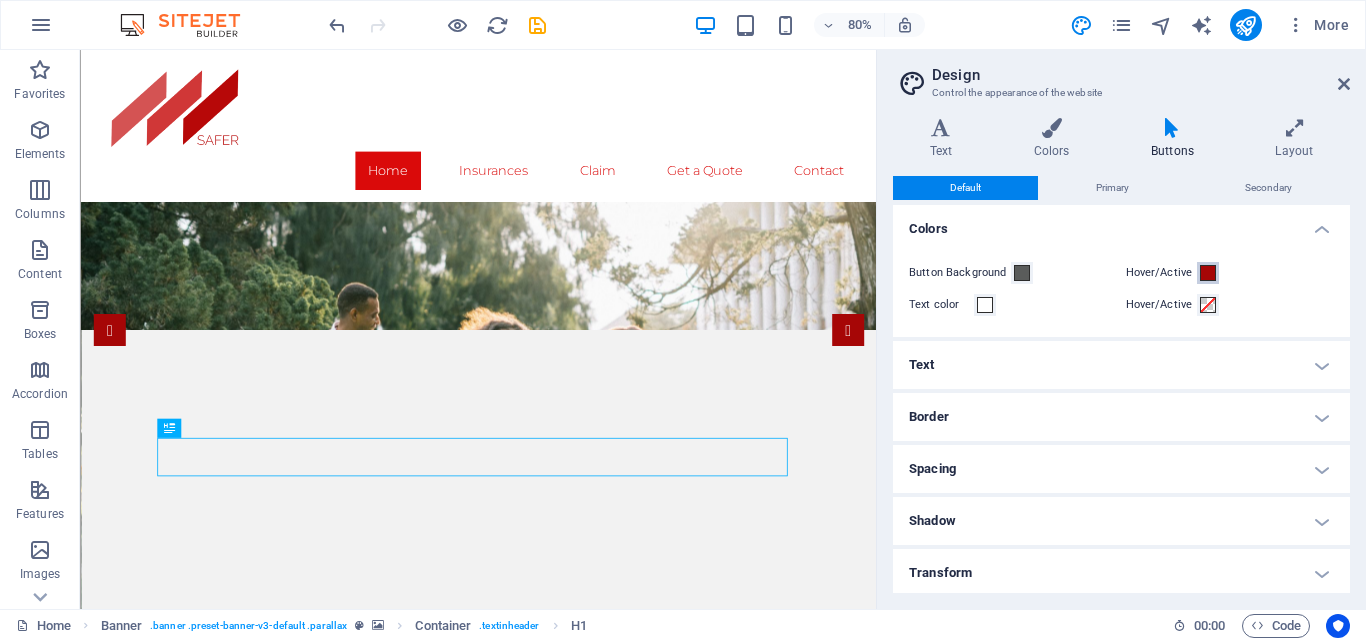 click at bounding box center (1208, 273) 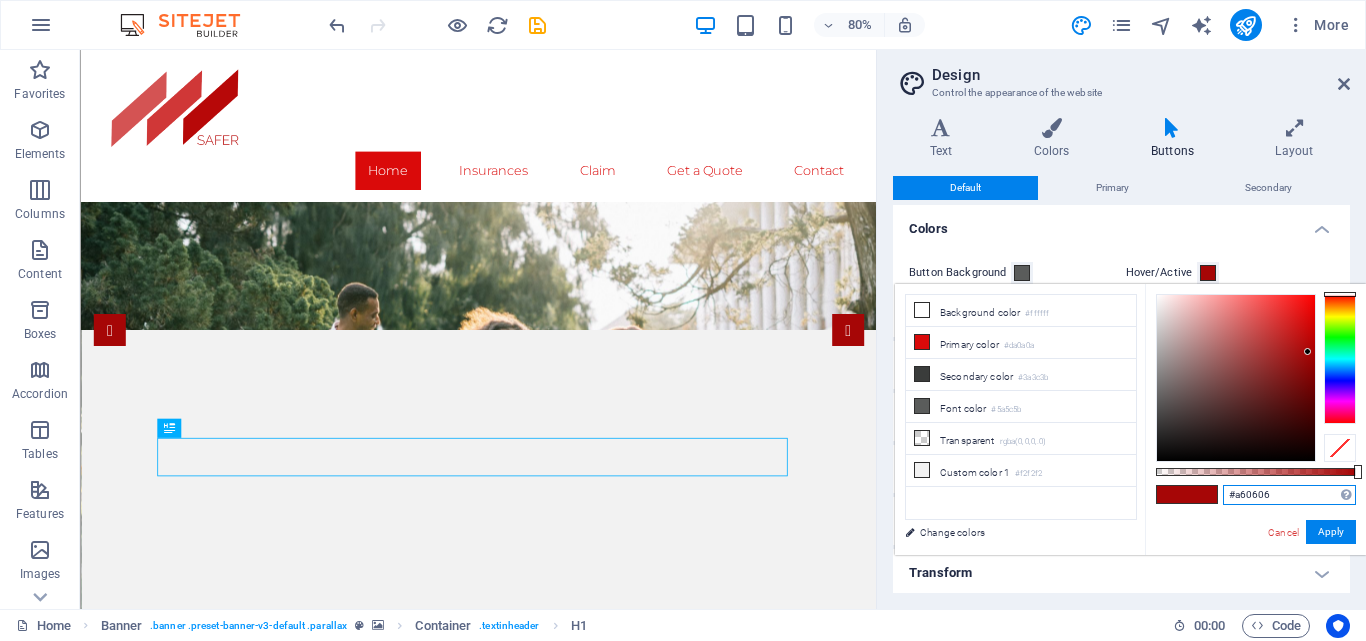 drag, startPoint x: 1203, startPoint y: 491, endPoint x: 1187, endPoint y: 488, distance: 16.27882 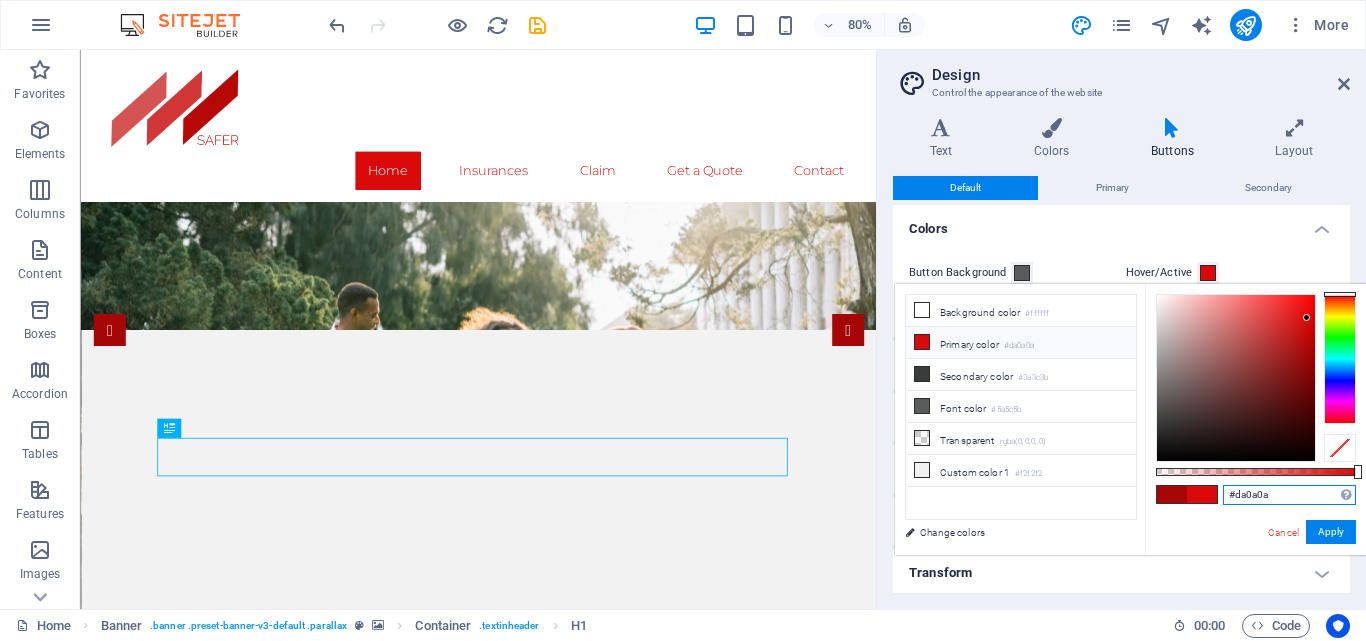 type on "#da0a0a" 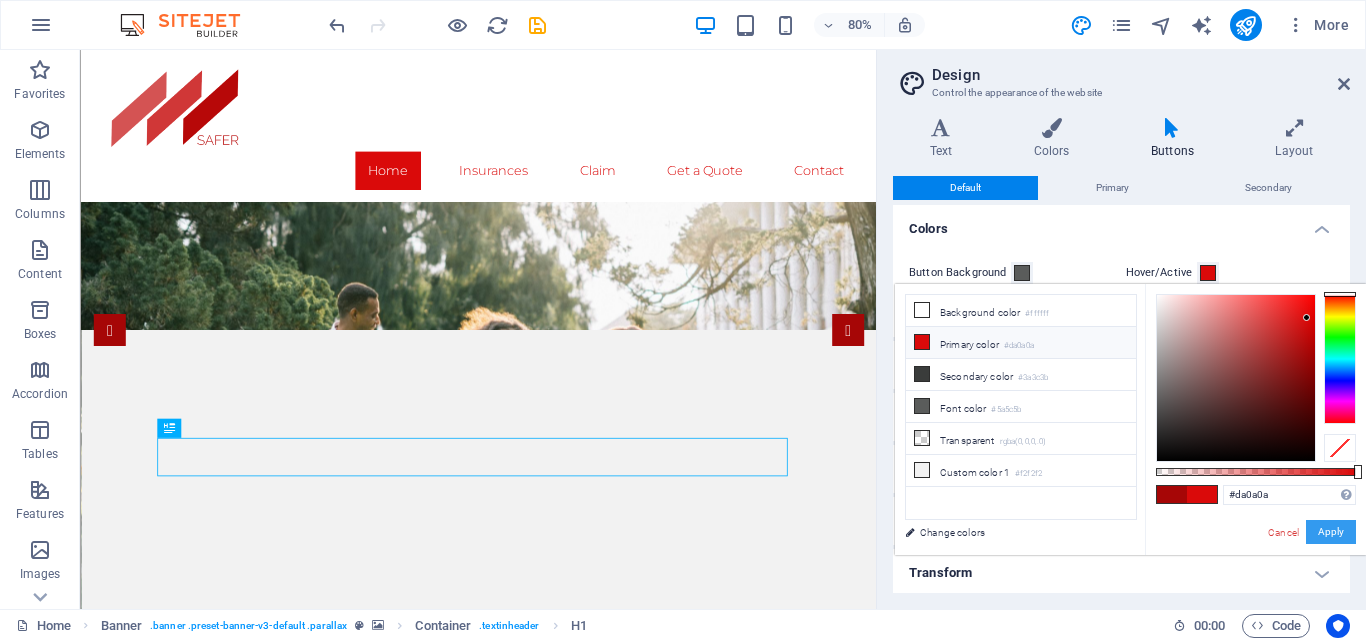click on "Apply" at bounding box center [1331, 532] 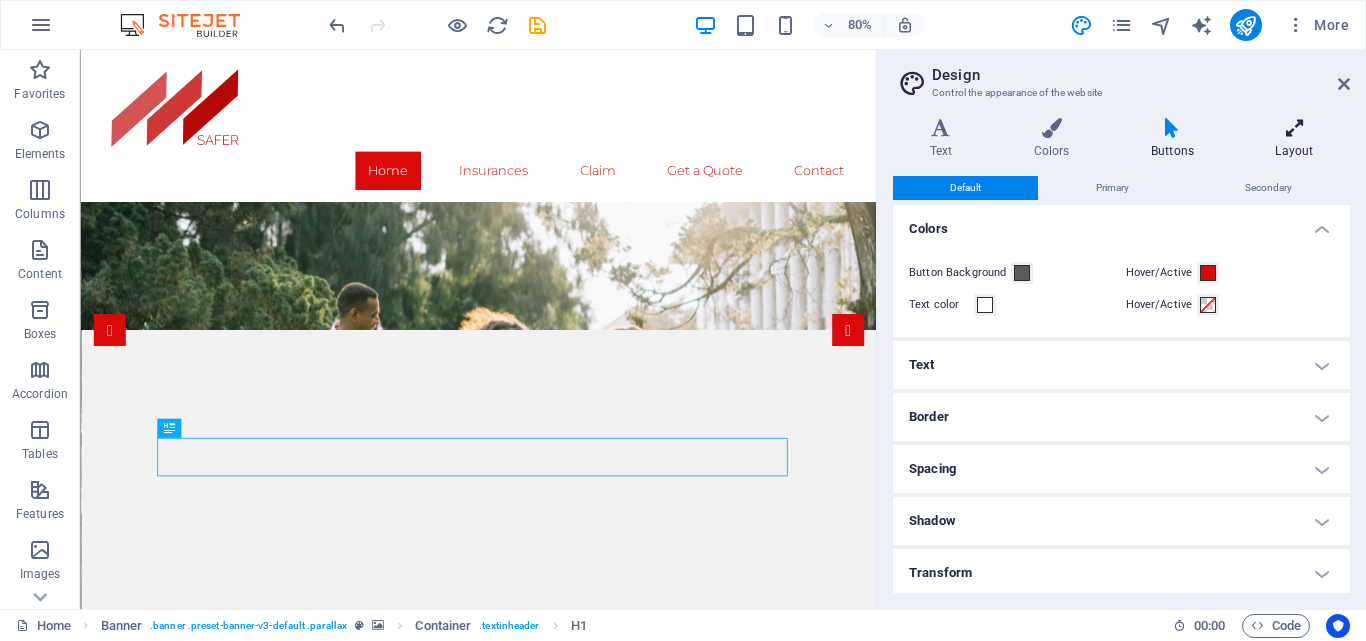 click at bounding box center [1294, 128] 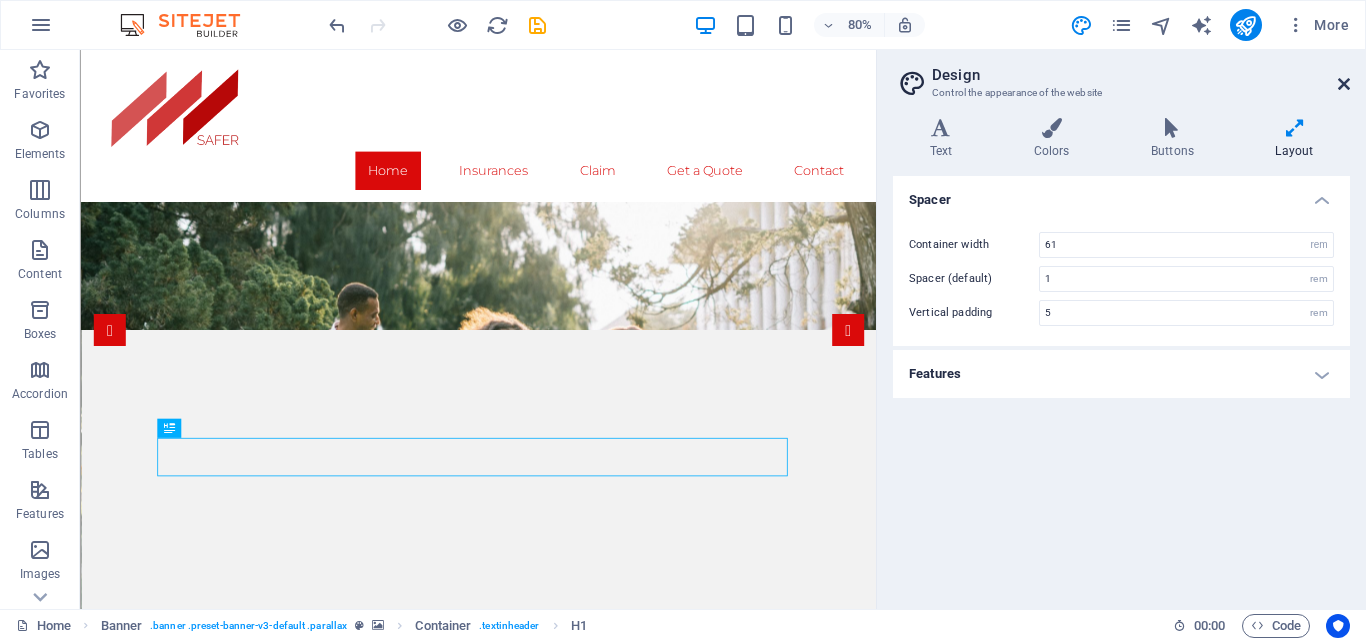 click at bounding box center (1344, 84) 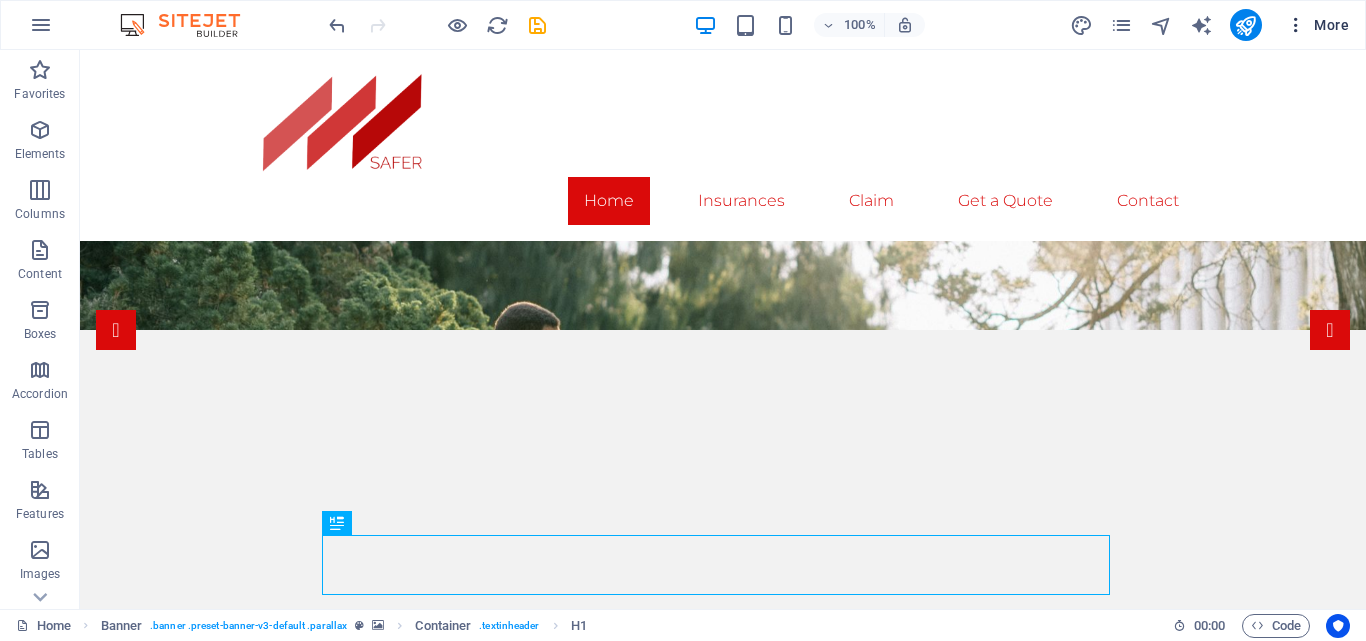 click at bounding box center (1296, 25) 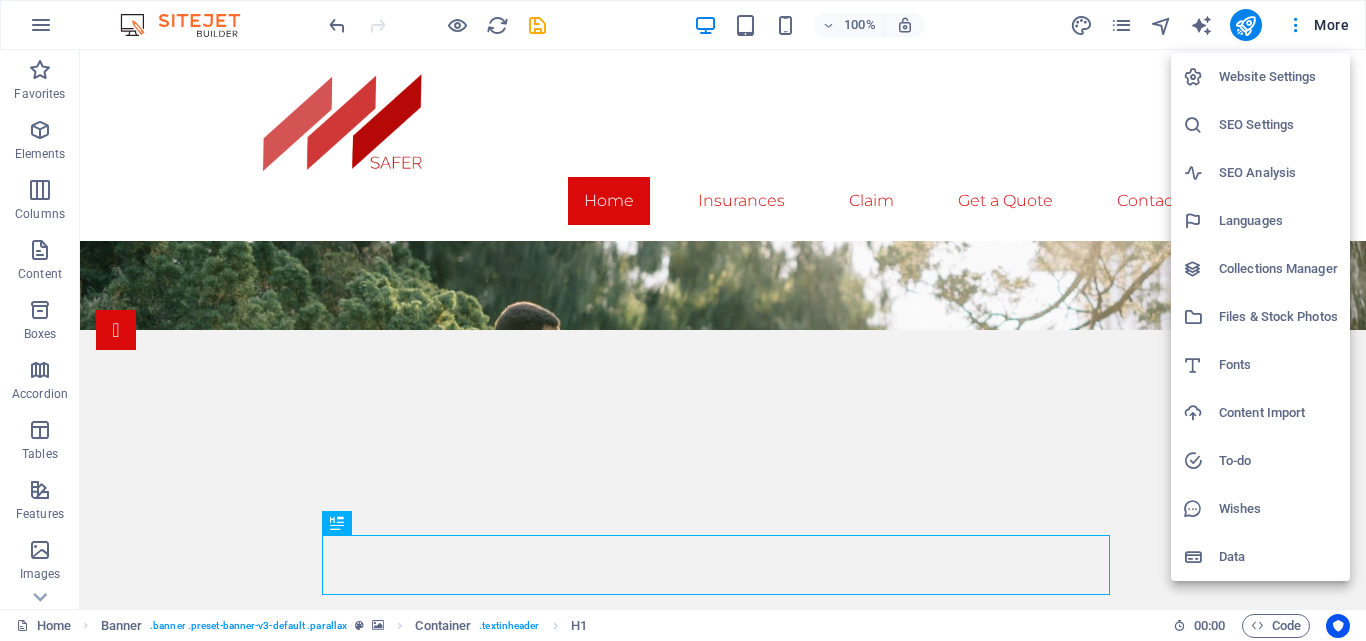 click at bounding box center (683, 320) 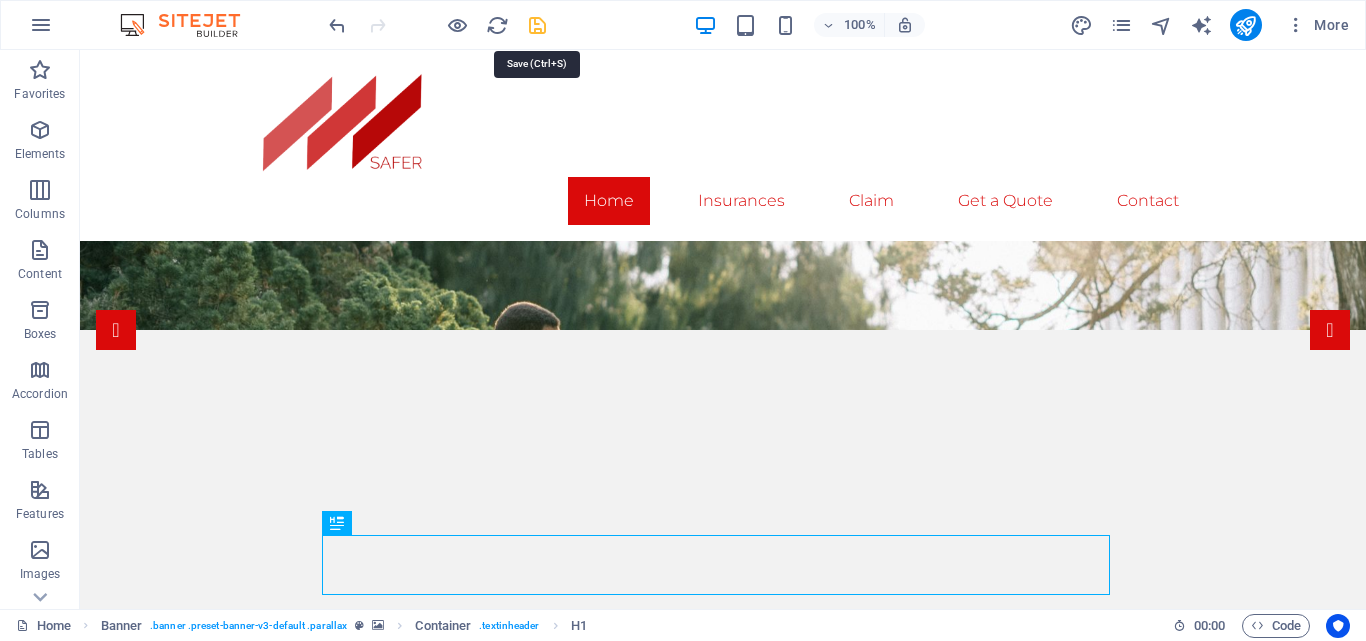 click at bounding box center [537, 25] 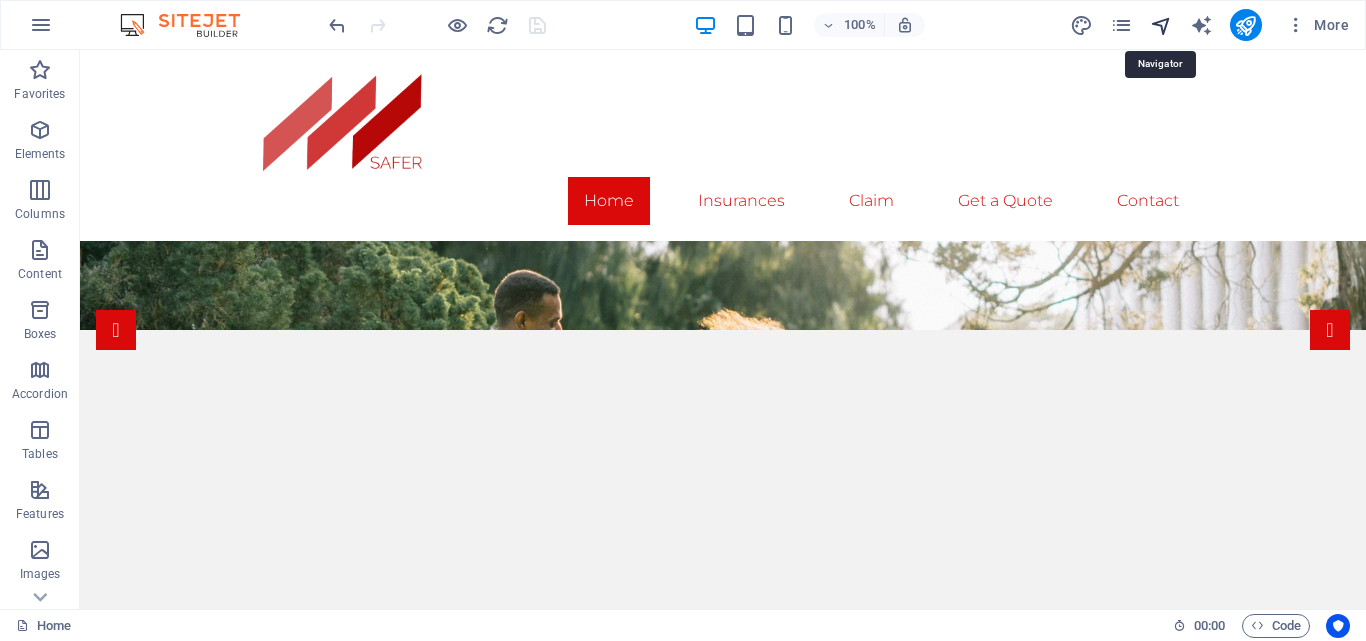click at bounding box center (1161, 25) 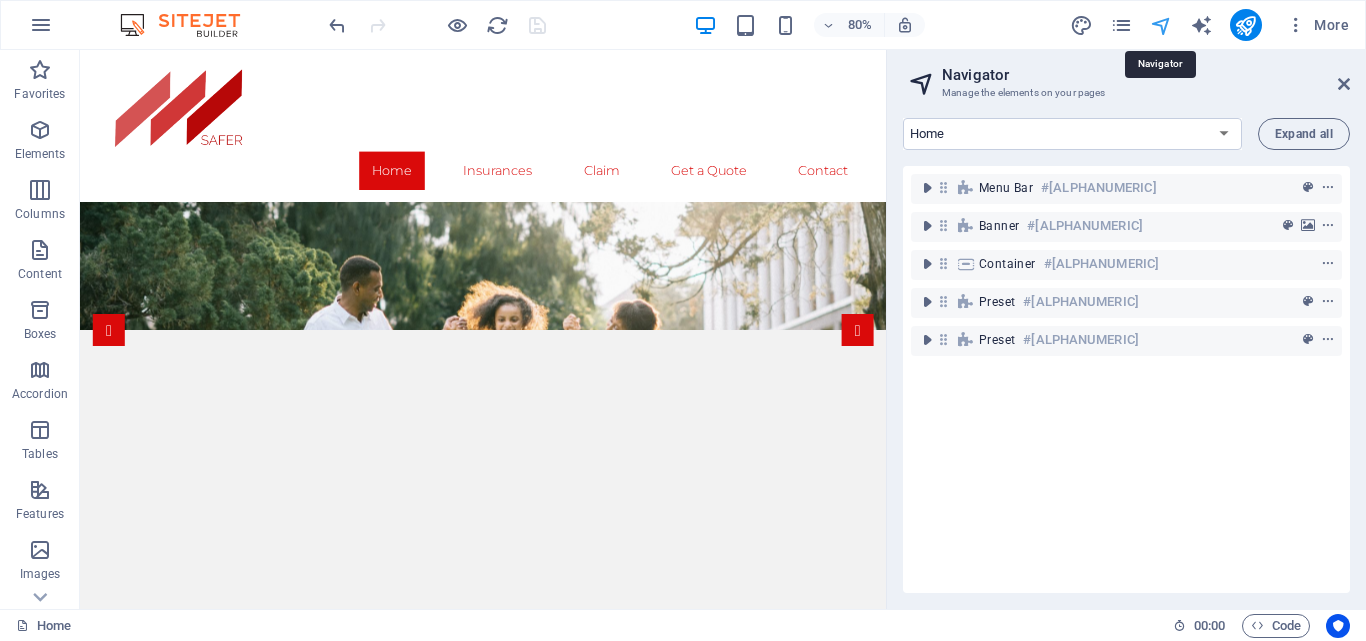 click at bounding box center [1161, 25] 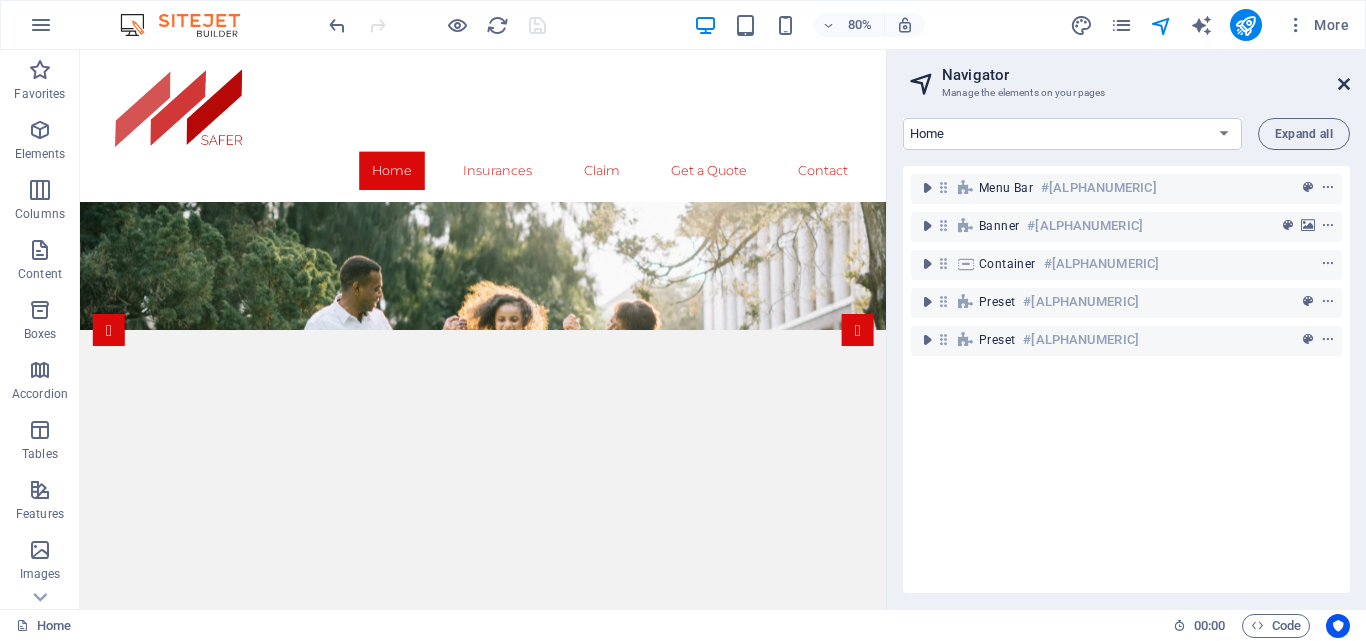 click at bounding box center [1344, 84] 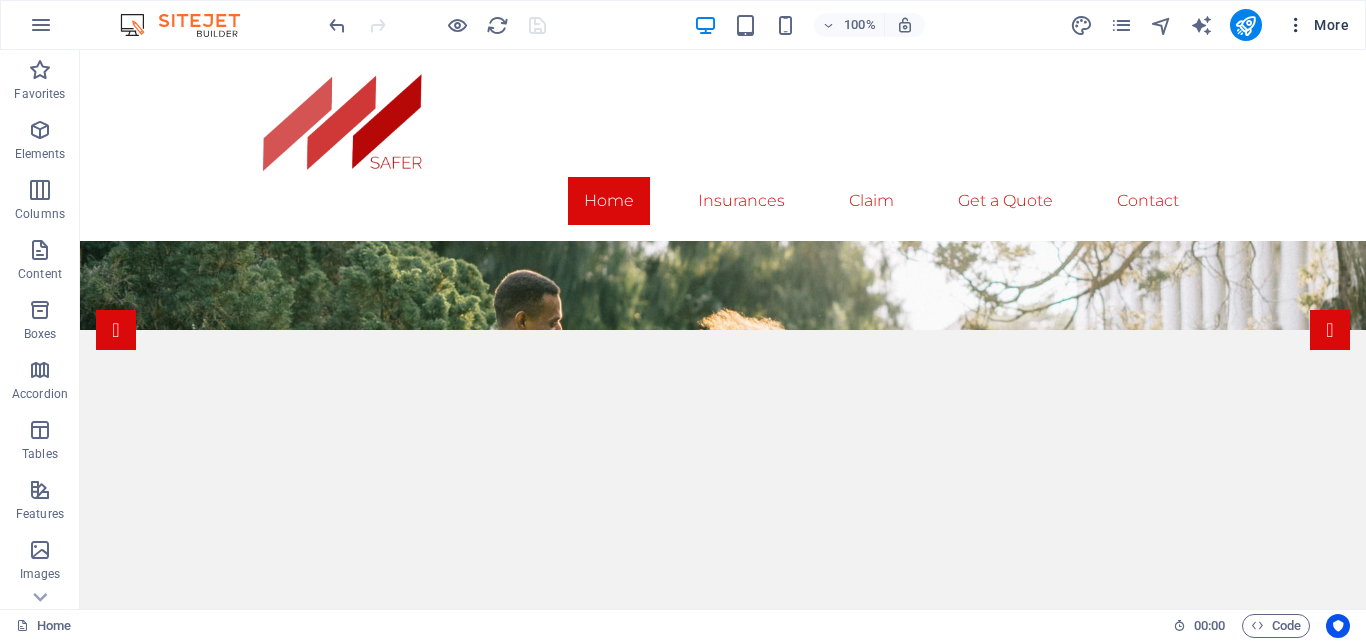 click on "More" at bounding box center [1317, 25] 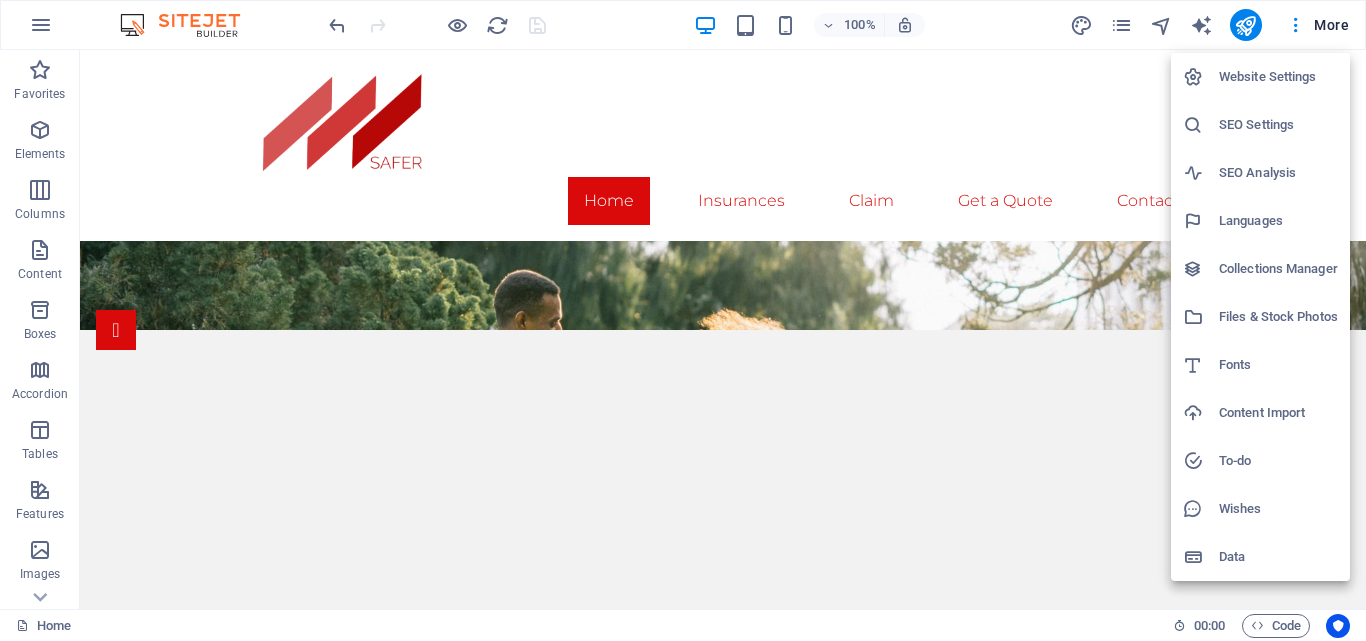 click at bounding box center (683, 320) 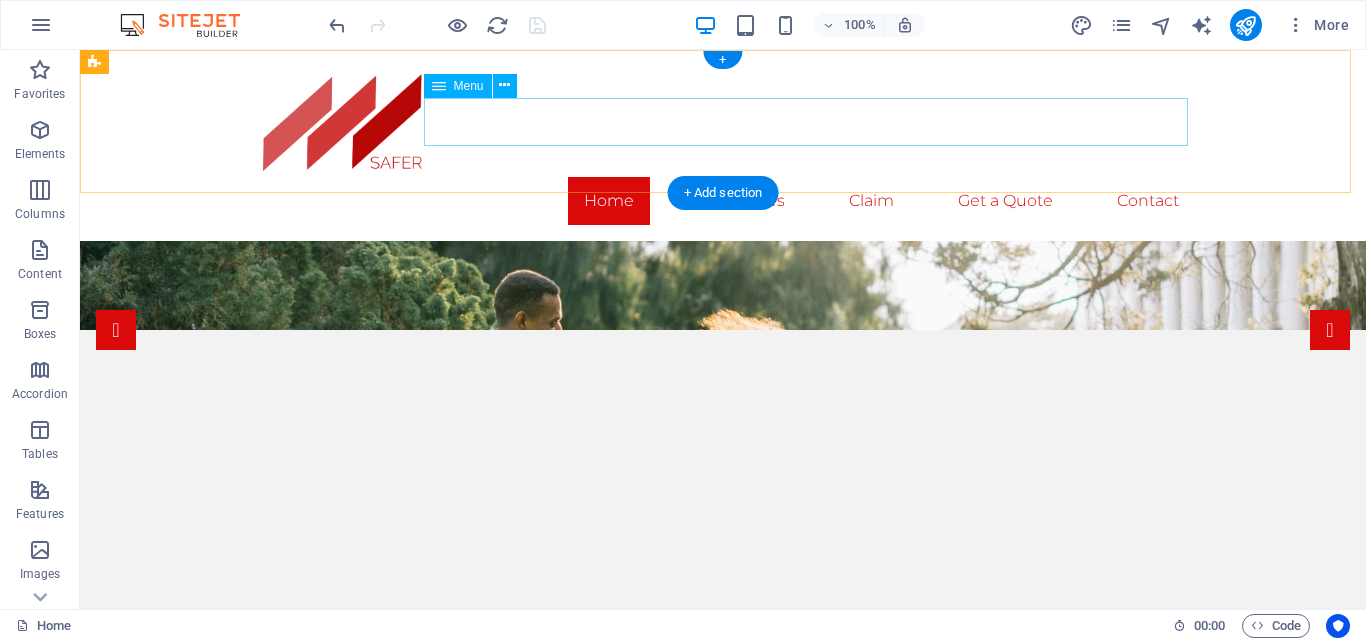 click on "Home Insurances Claim Get a Quote Contact" at bounding box center [723, 201] 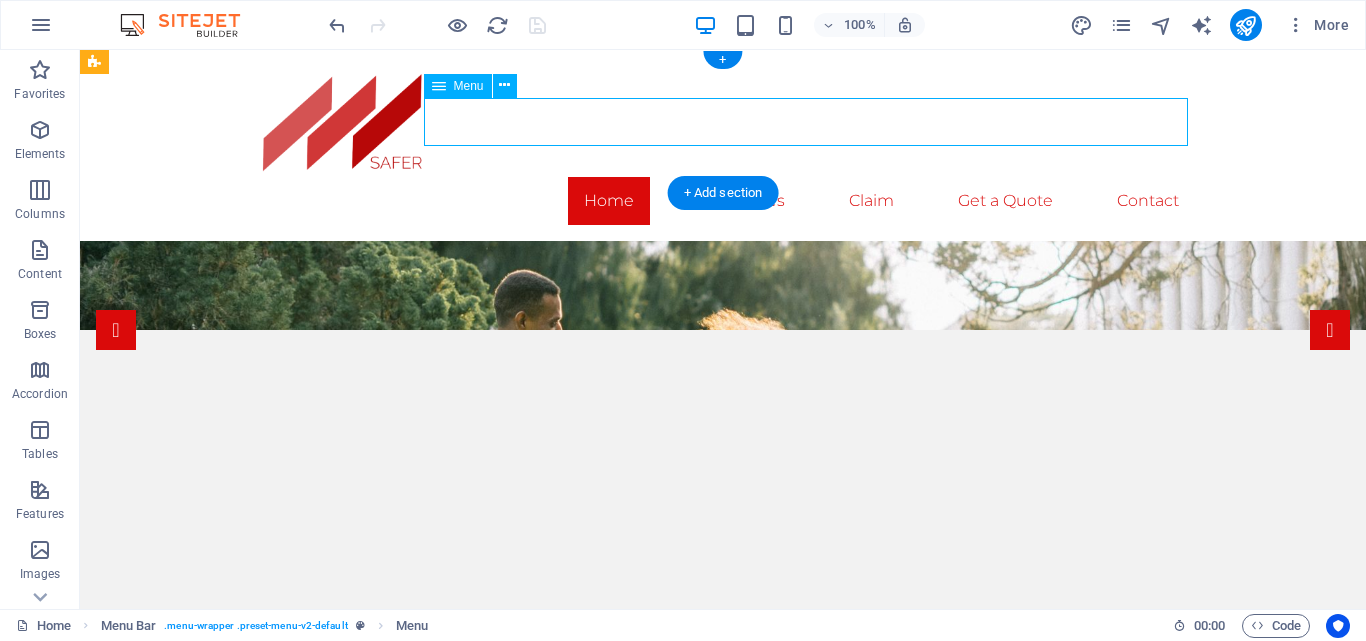click on "Home Insurances Claim Get a Quote Contact" at bounding box center (723, 201) 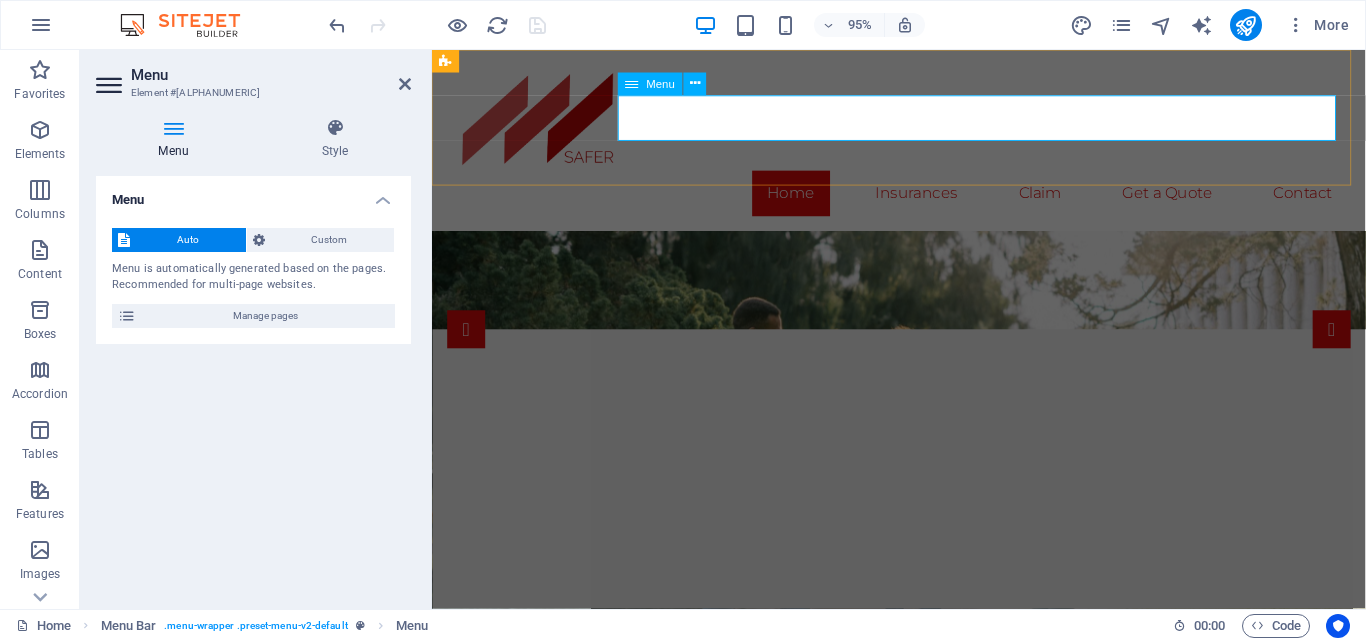 click on "Home Insurances Claim Get a Quote Contact" at bounding box center [924, 201] 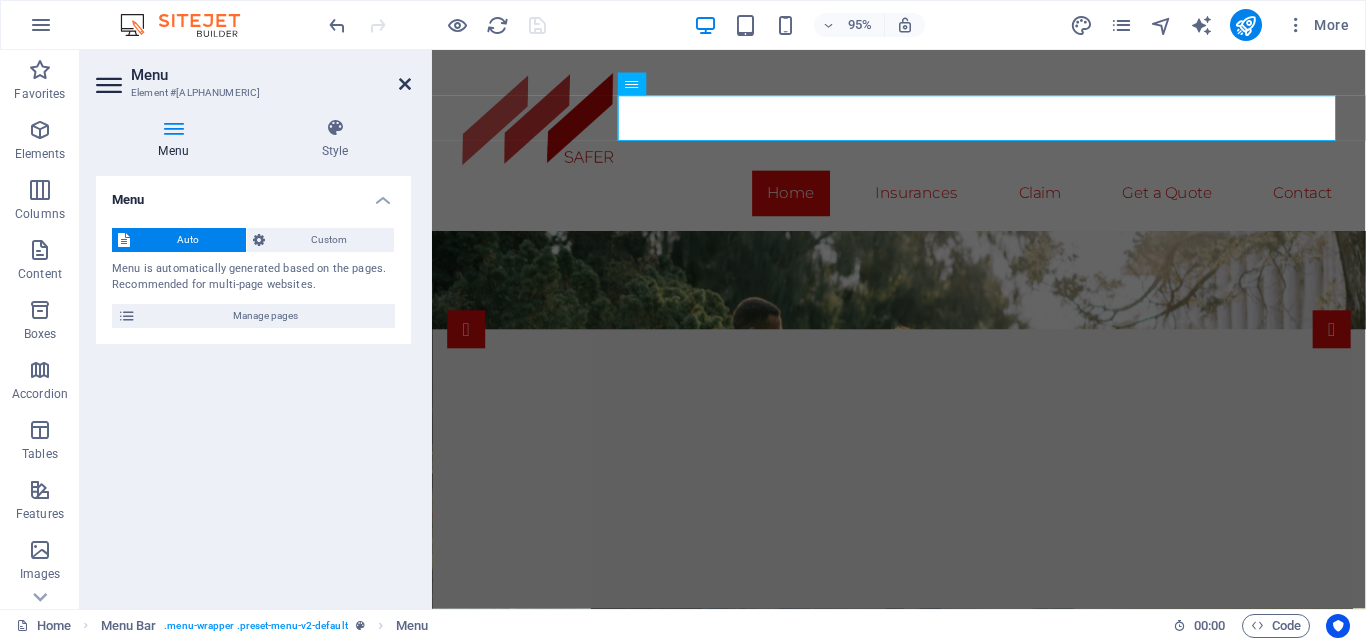 click at bounding box center (405, 84) 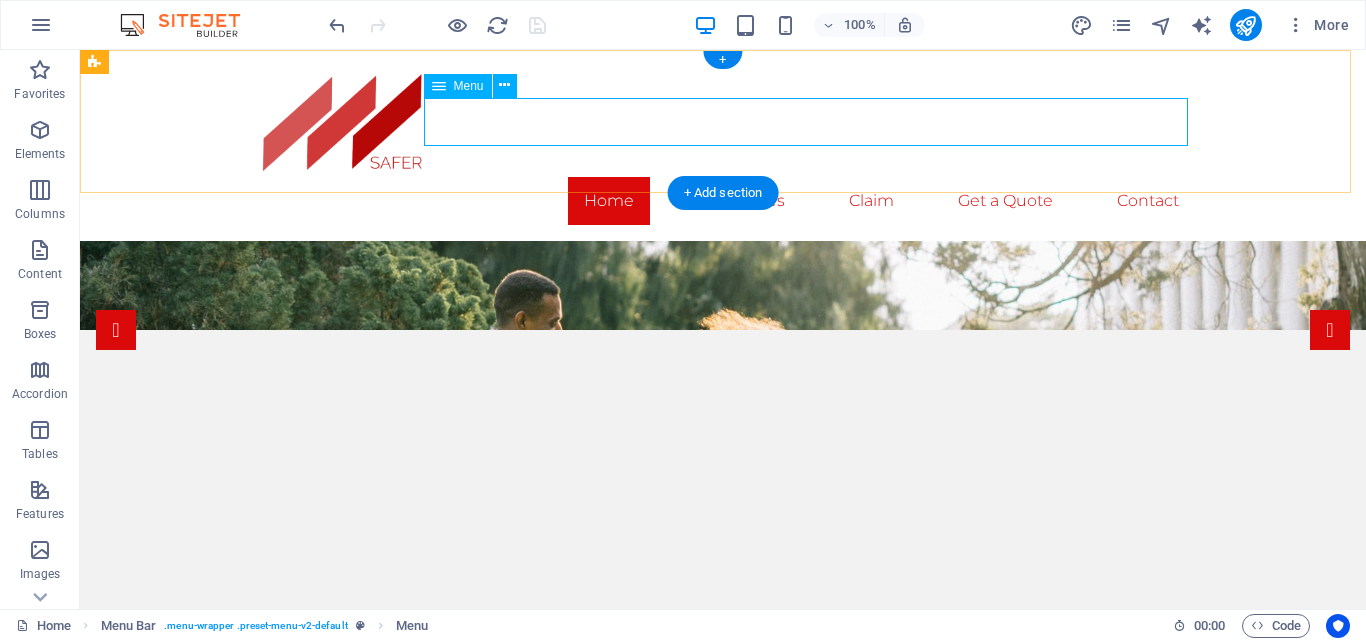 click on "Home Insurances Claim Get a Quote Contact" at bounding box center [723, 201] 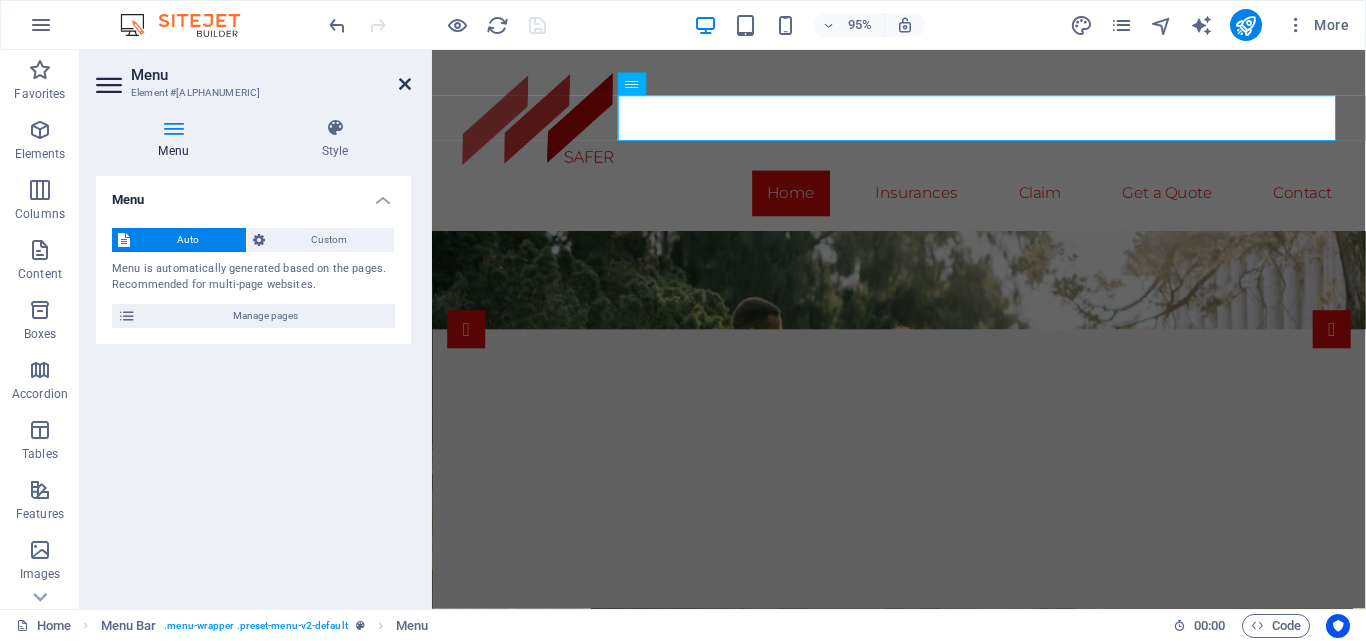 click at bounding box center (405, 84) 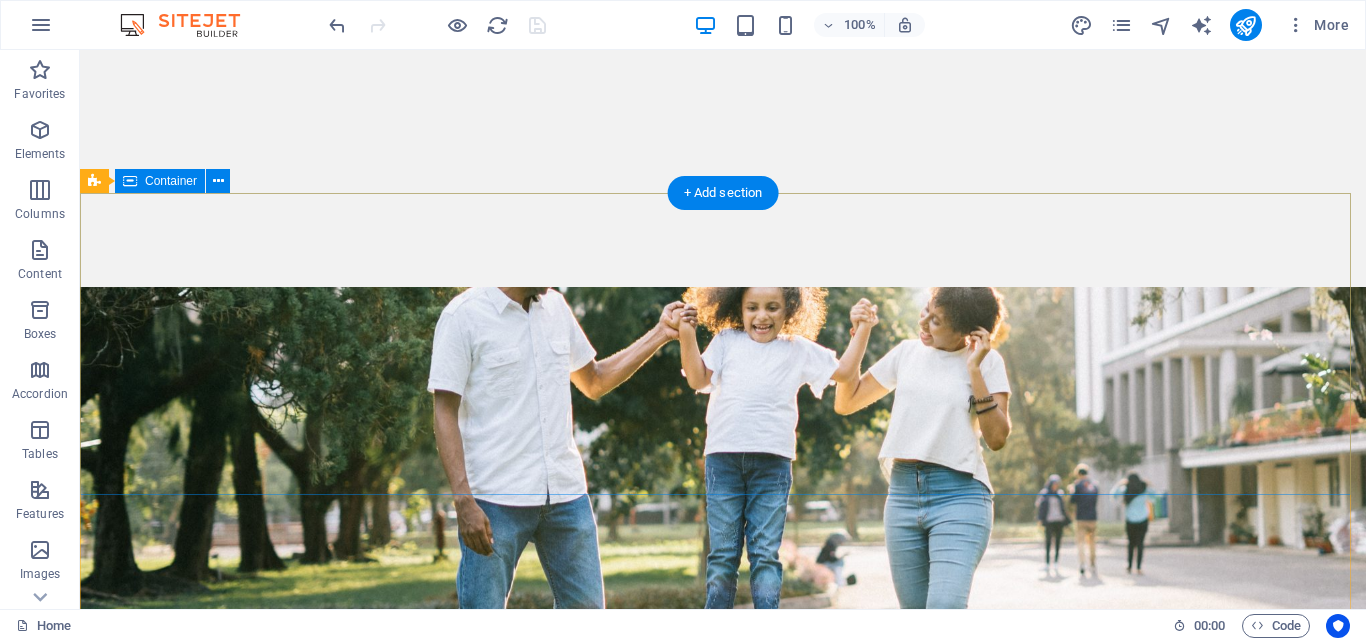 scroll, scrollTop: 0, scrollLeft: 0, axis: both 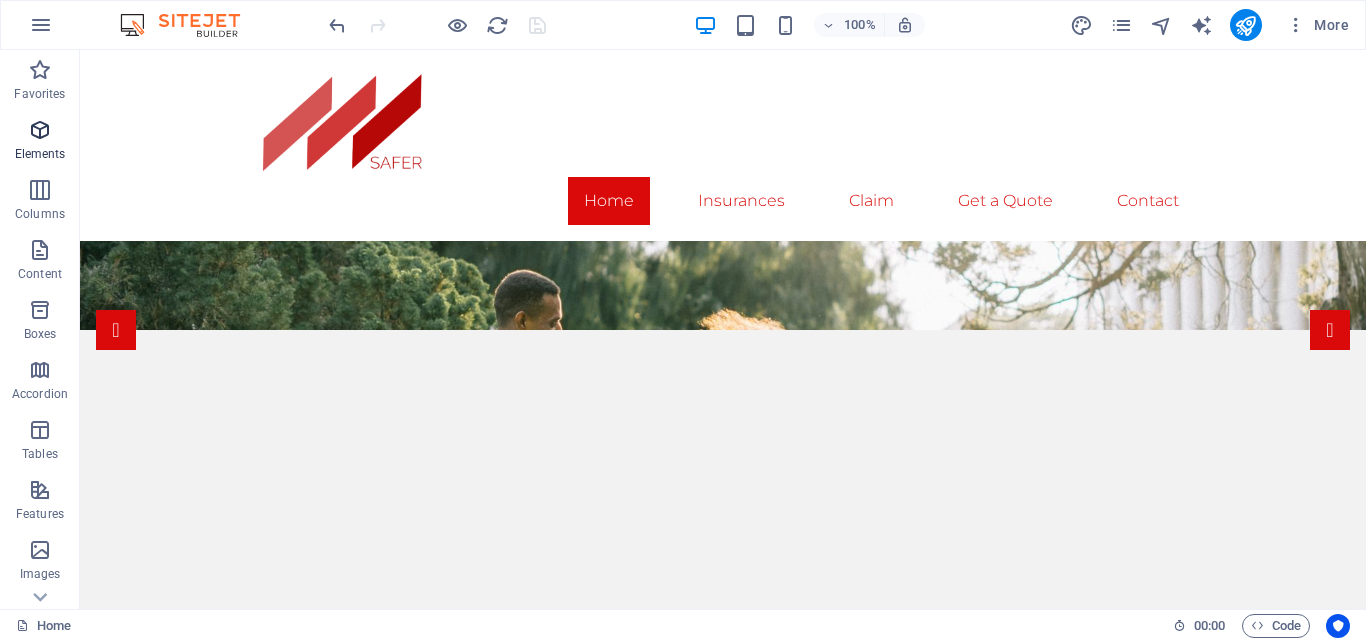 click at bounding box center [40, 130] 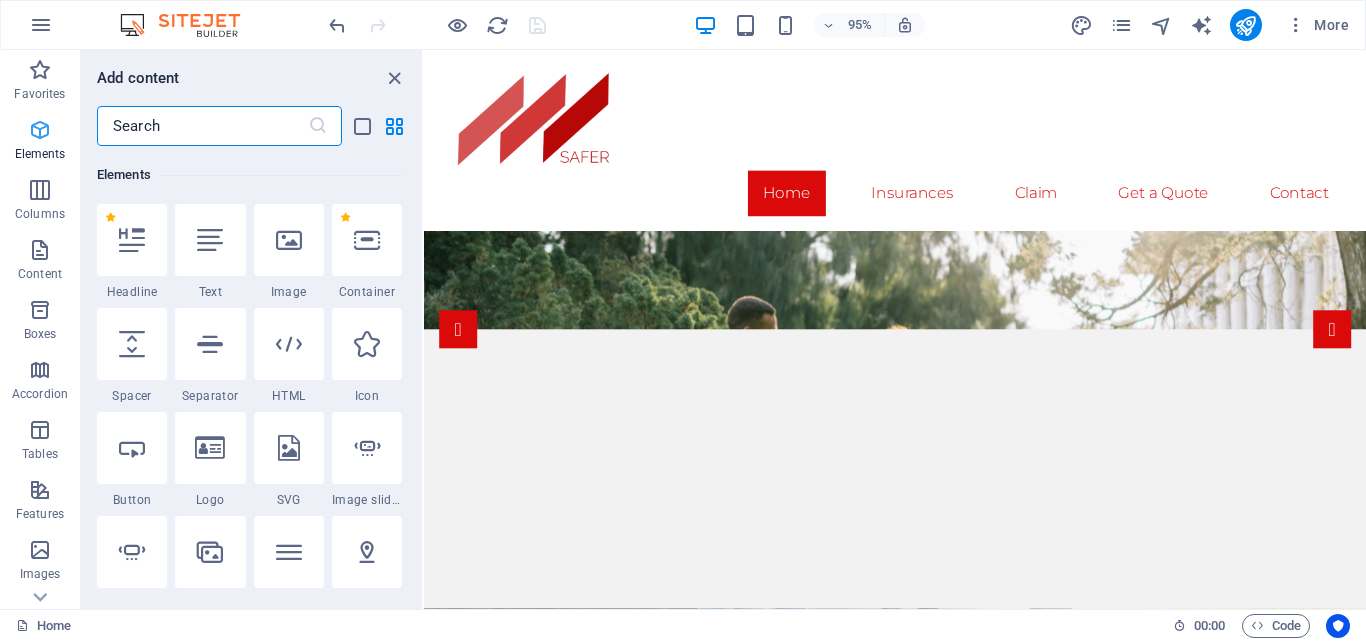 scroll, scrollTop: 213, scrollLeft: 0, axis: vertical 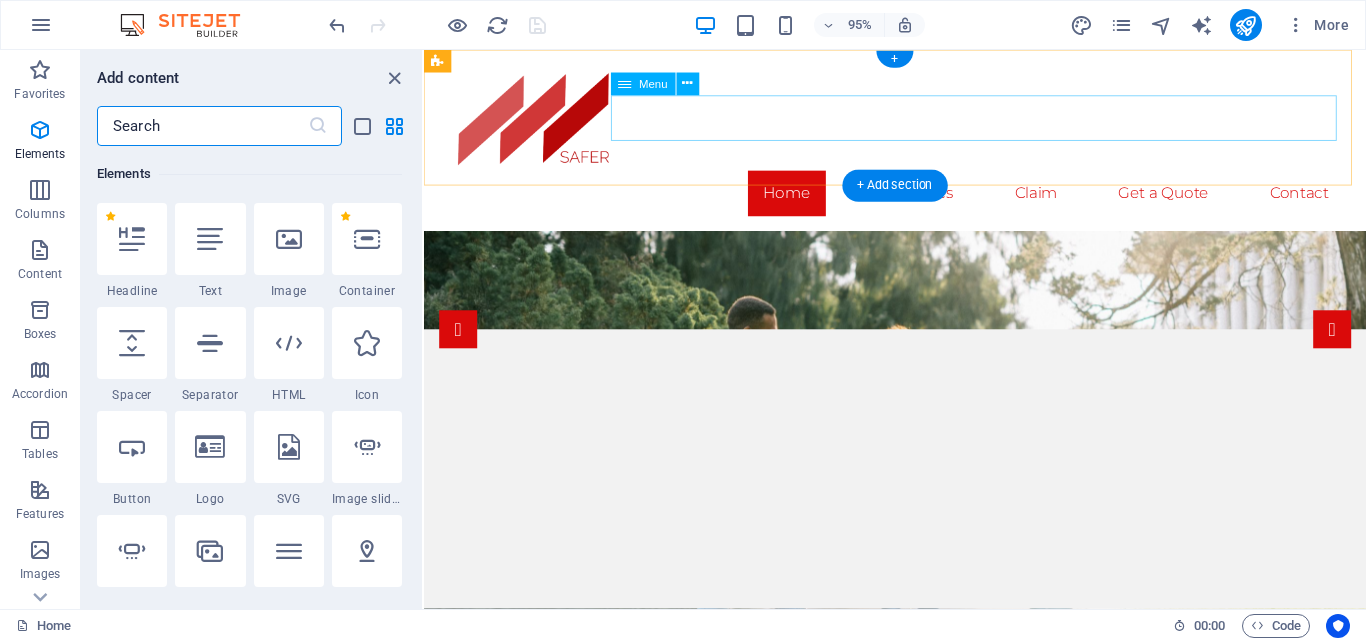 click on "Home Insurances Claim Get a Quote Contact" at bounding box center (920, 201) 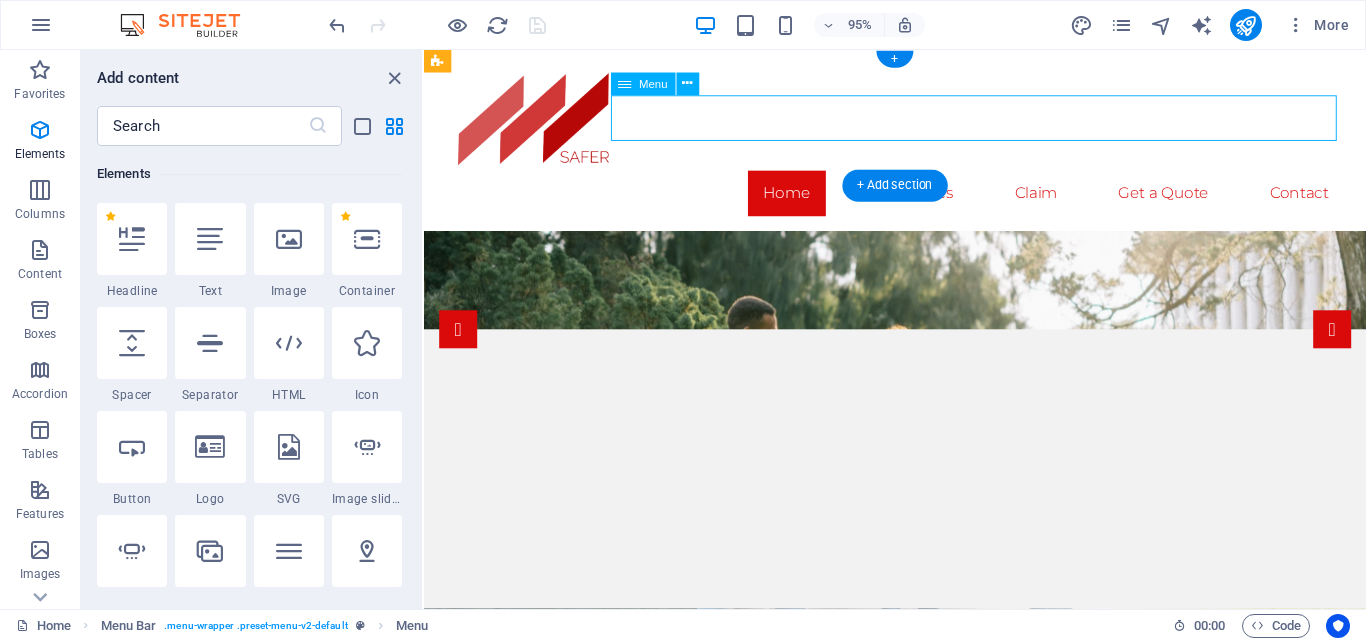 click on "Home Insurances Claim Get a Quote Contact" at bounding box center [920, 201] 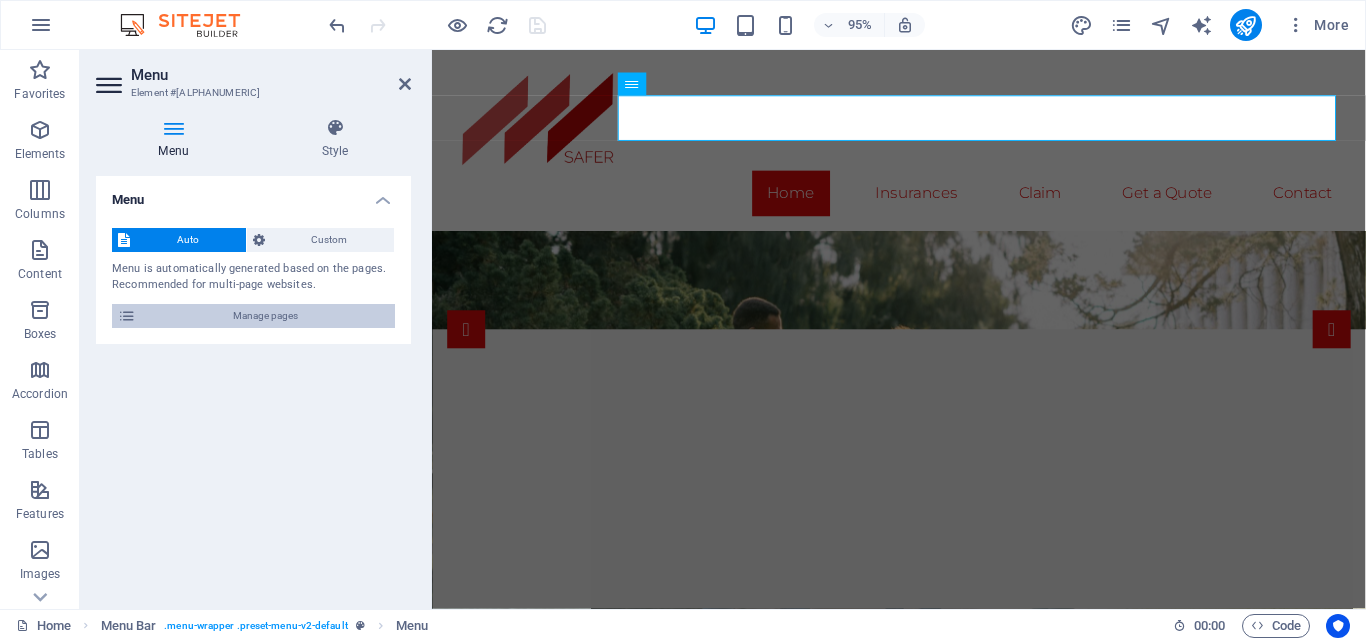 click at bounding box center [127, 316] 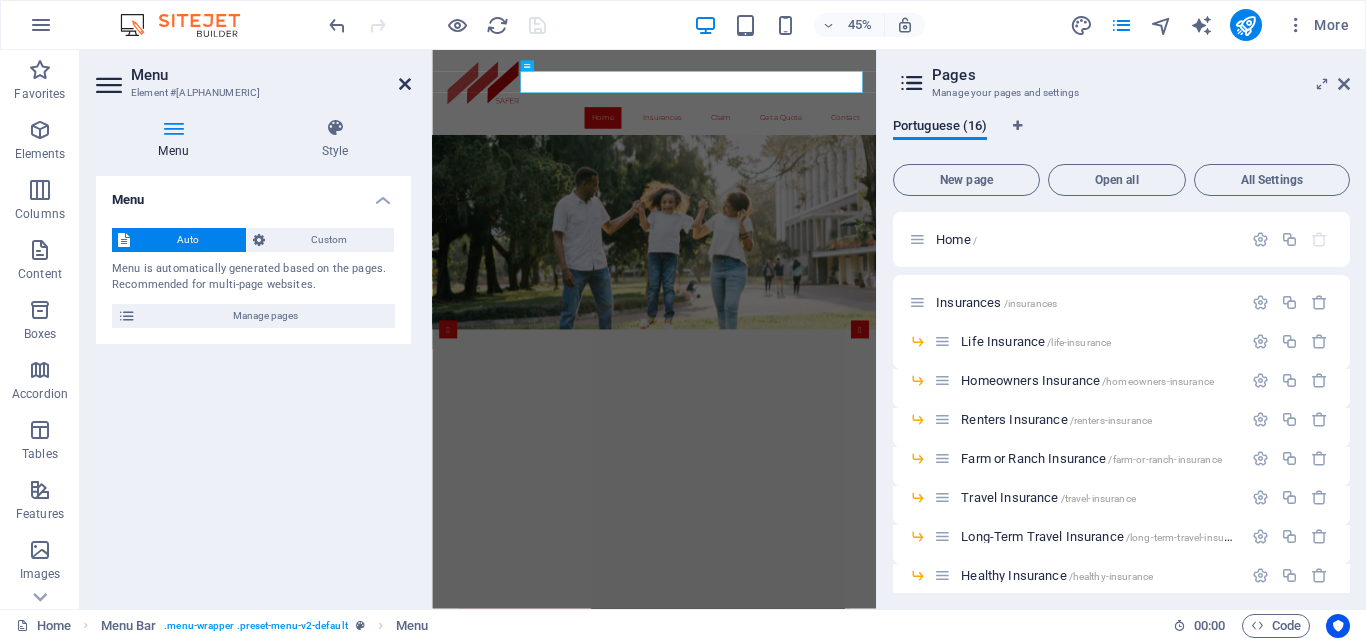 click at bounding box center (405, 84) 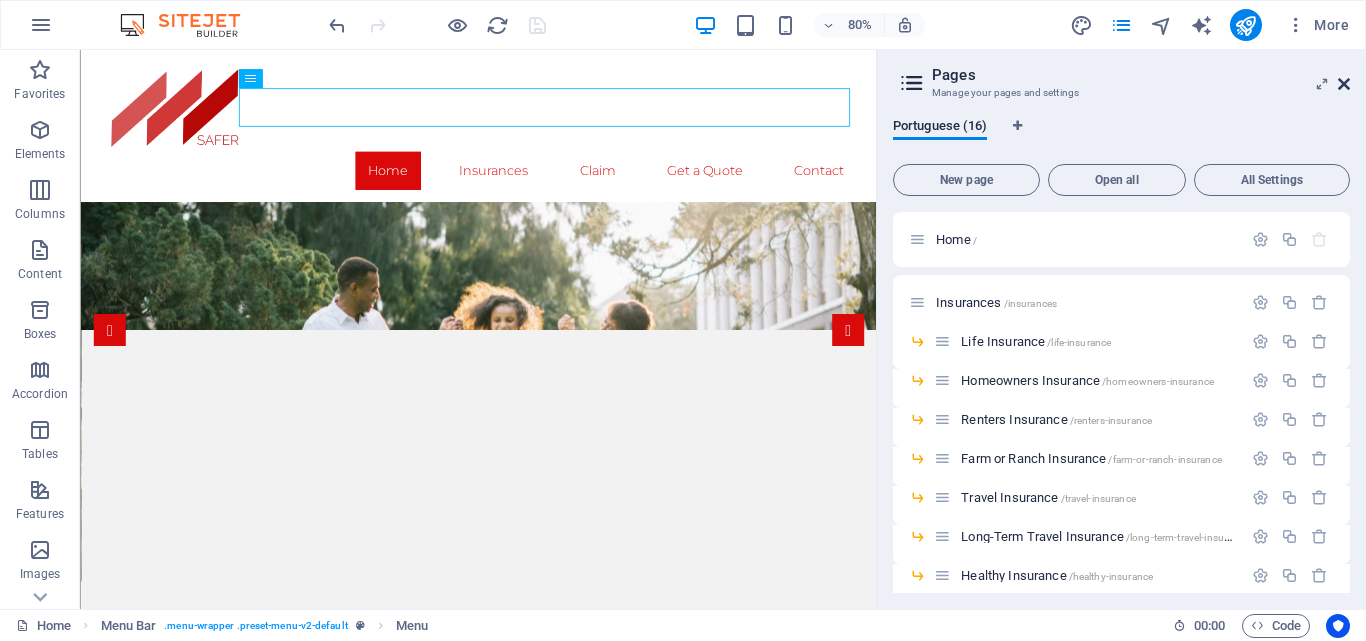 click at bounding box center [1344, 84] 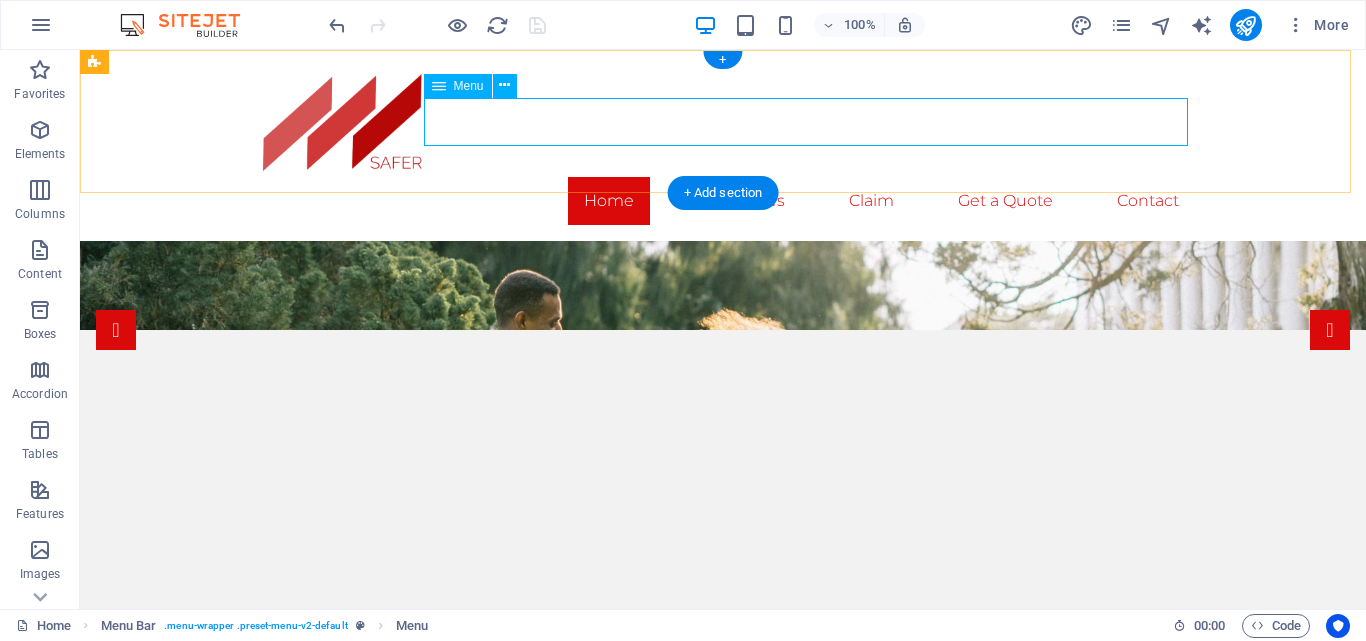 click on "Home Insurances Claim Get a Quote Contact" at bounding box center (723, 201) 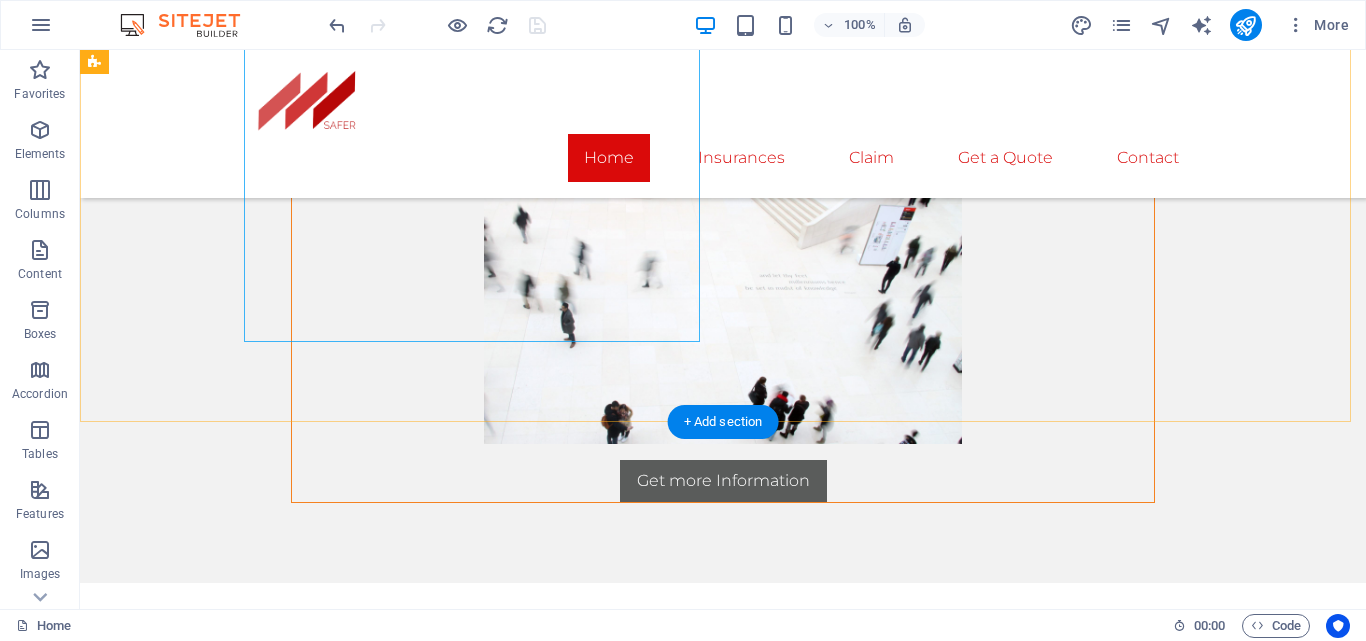 scroll, scrollTop: 3222, scrollLeft: 0, axis: vertical 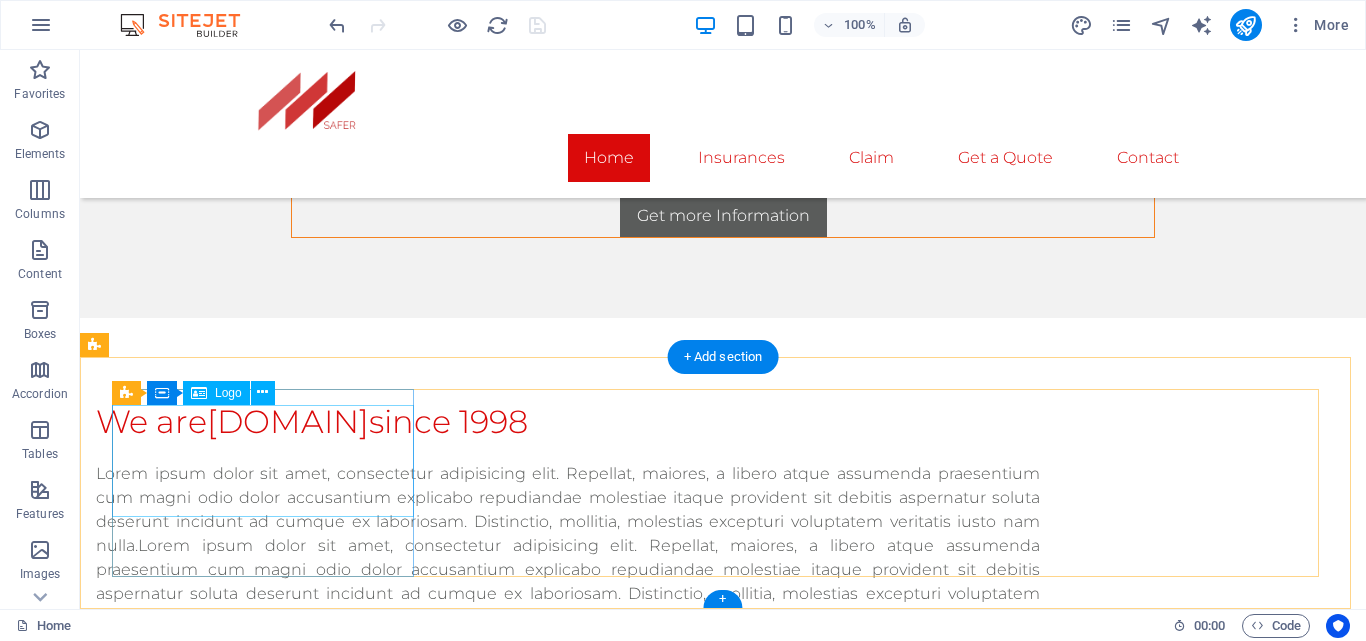 click at bounding box center [723, 930] 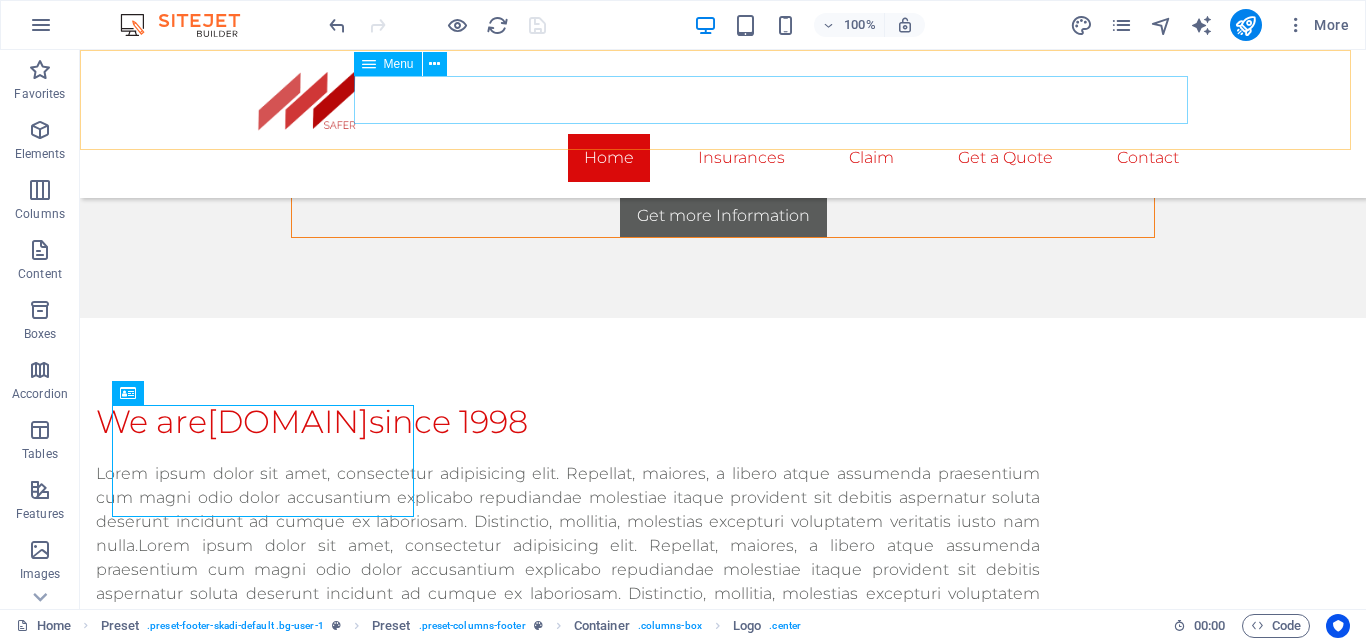 click on "Home Insurances Claim Get a Quote Contact" at bounding box center [723, 158] 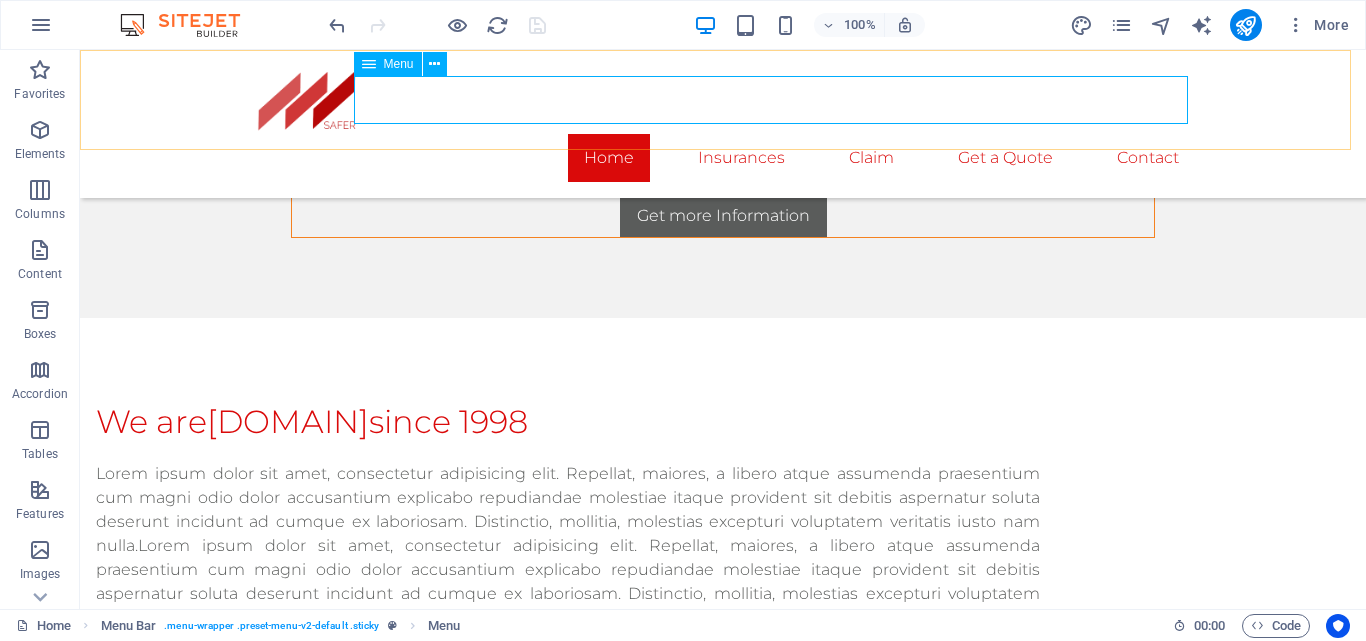 click on "Home Insurances Claim Get a Quote Contact" at bounding box center (723, 158) 